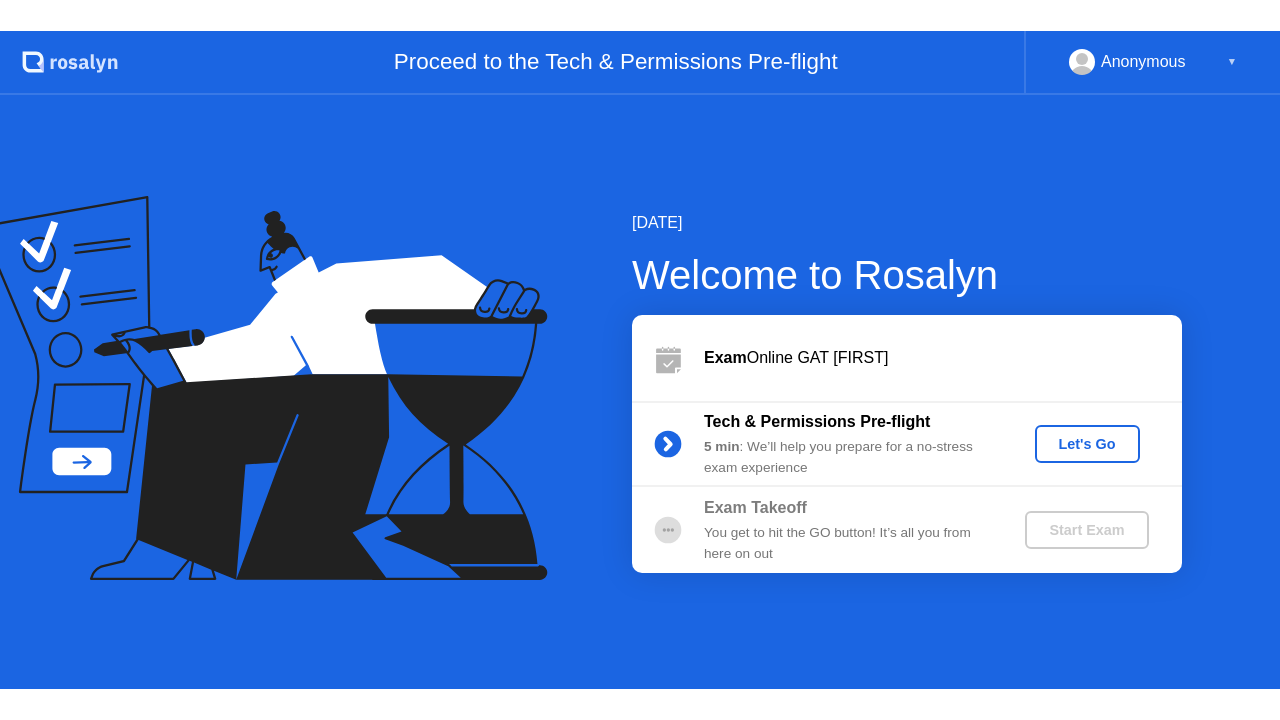 scroll, scrollTop: 0, scrollLeft: 0, axis: both 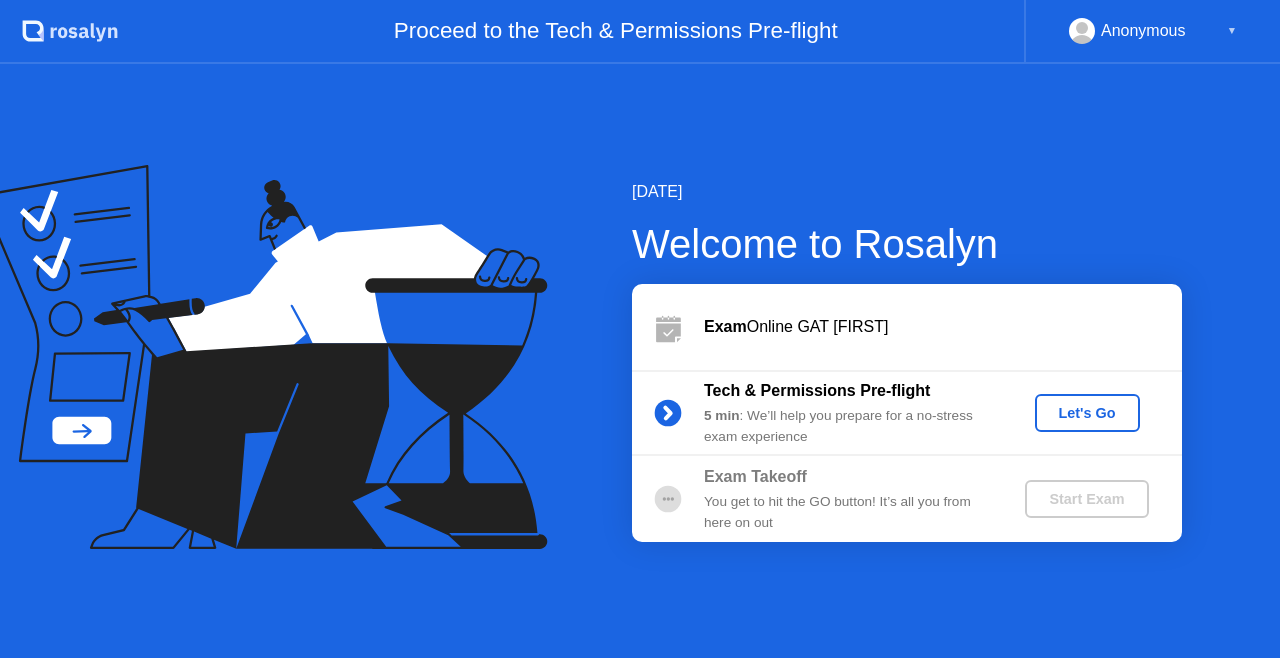 click on "Let's Go" 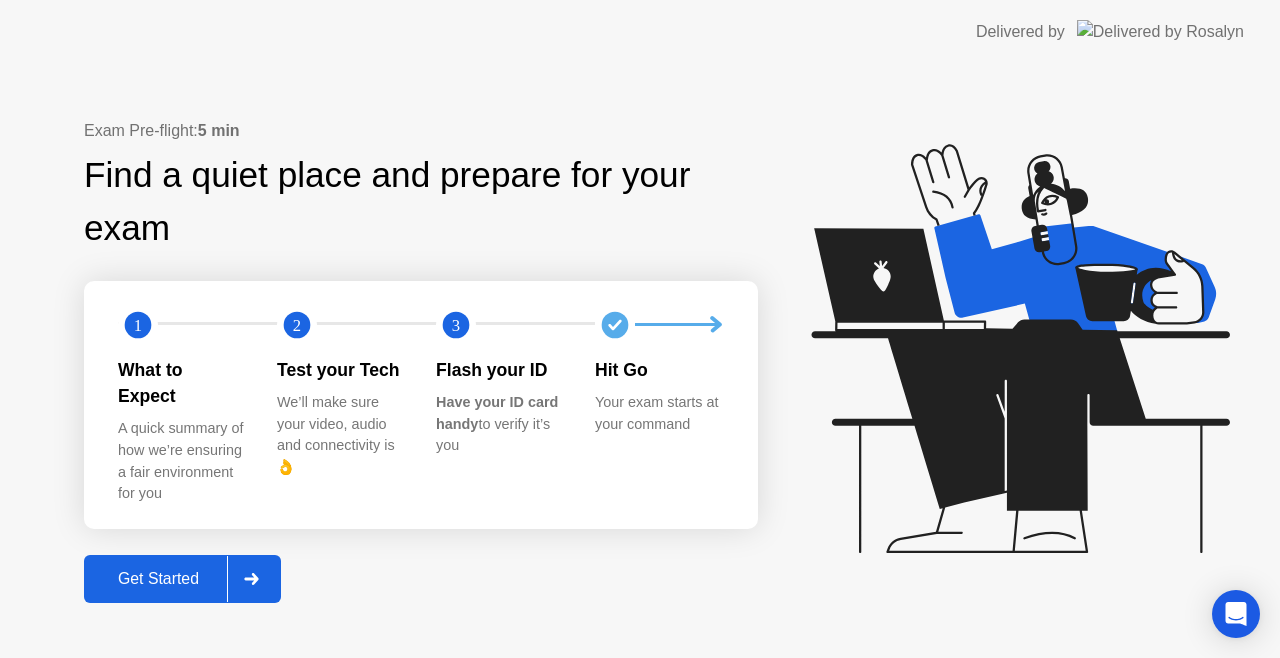 click on "Get Started" 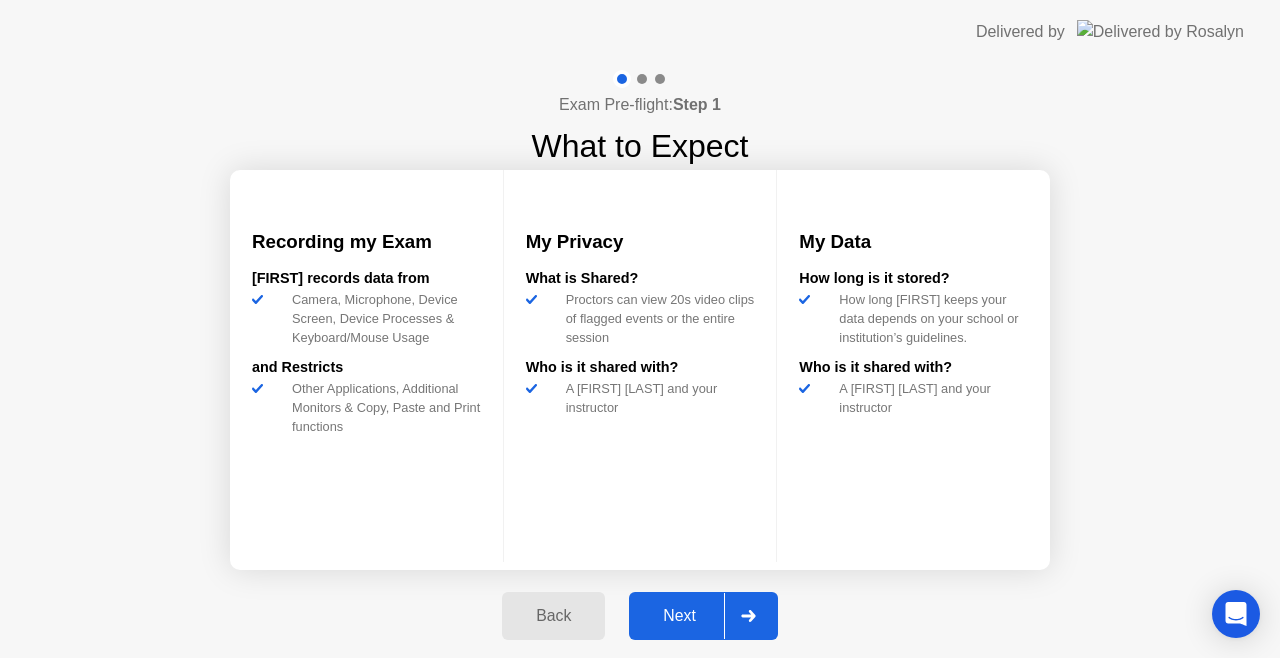click 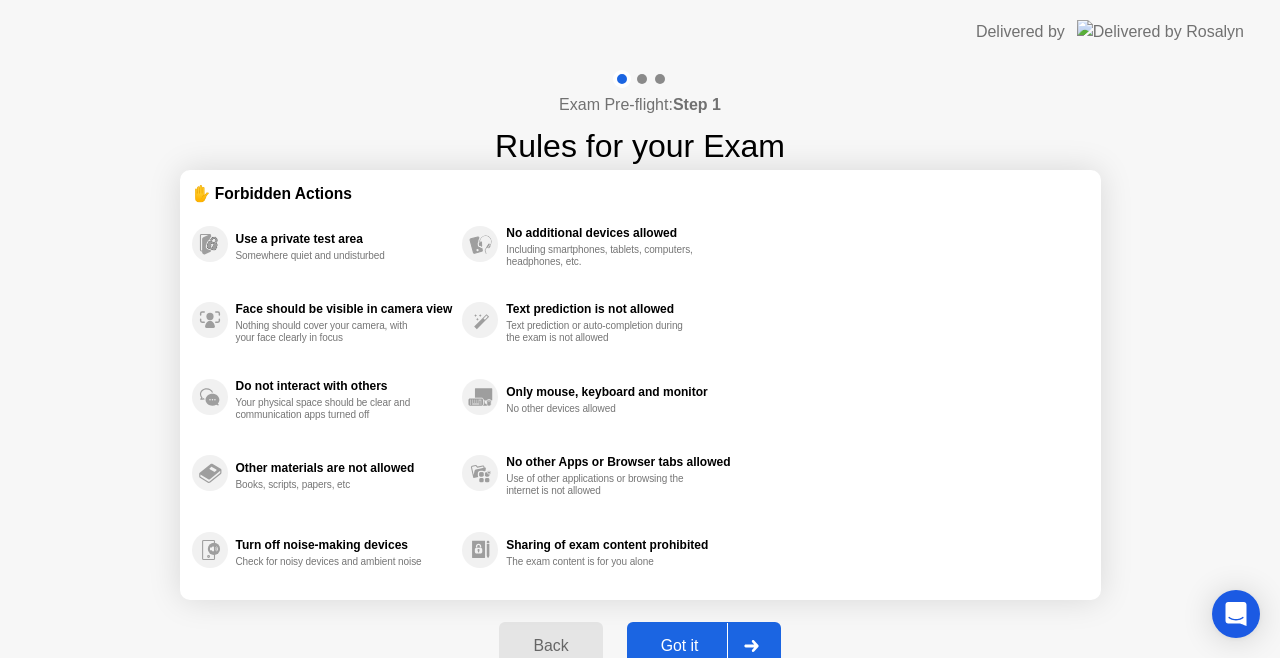 click 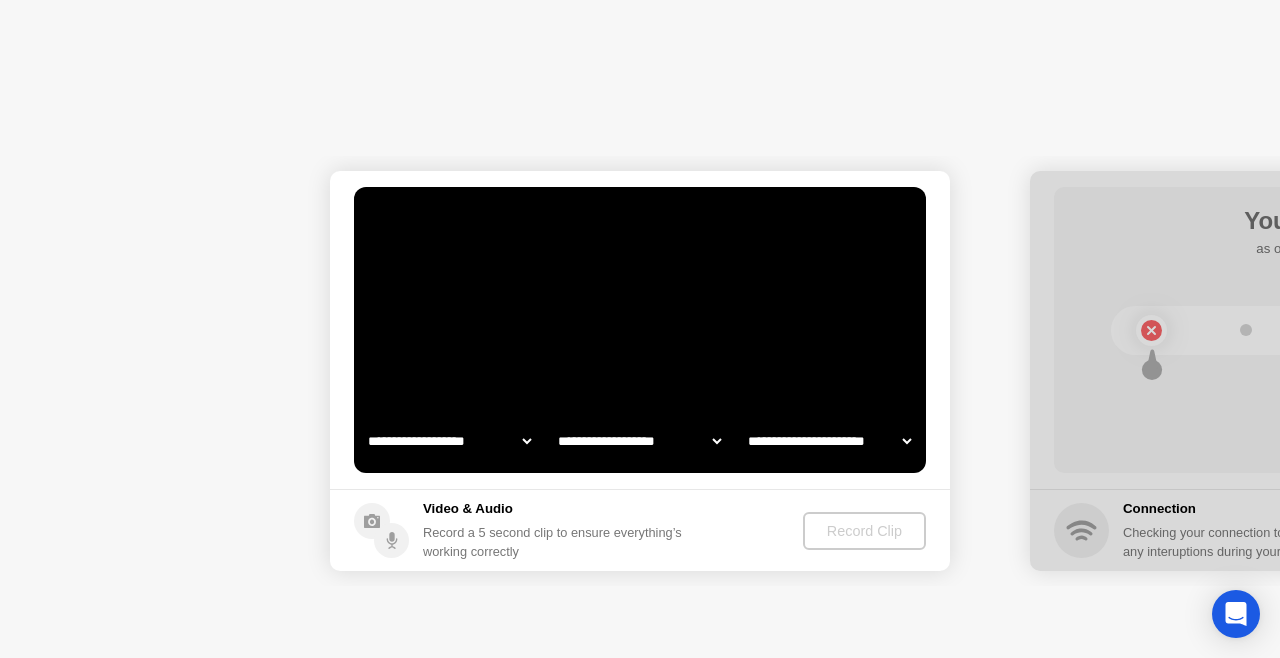 select on "**********" 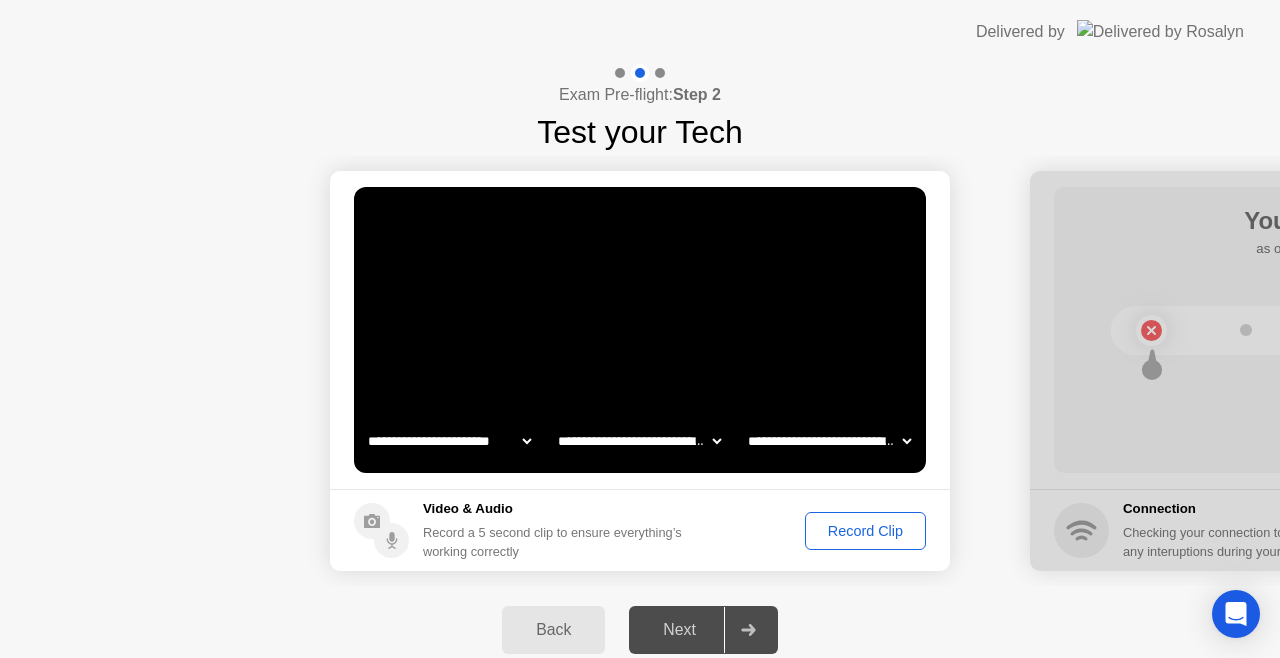 click on "Record Clip" 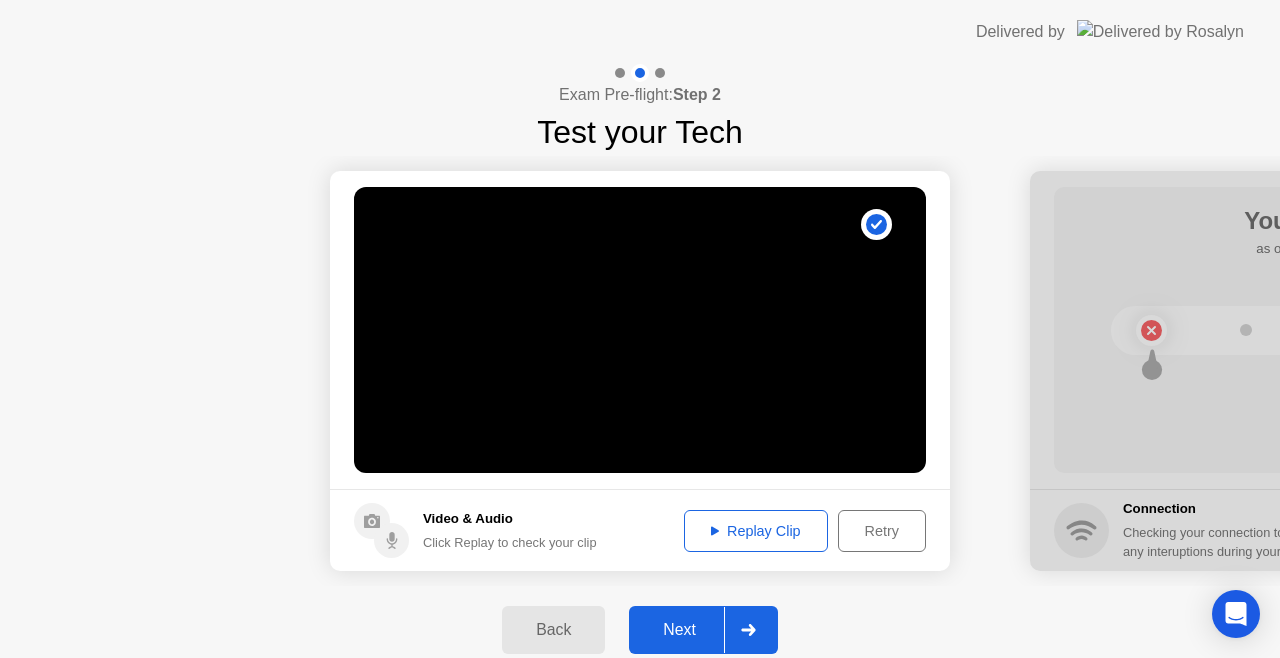 click on "Replay Clip" 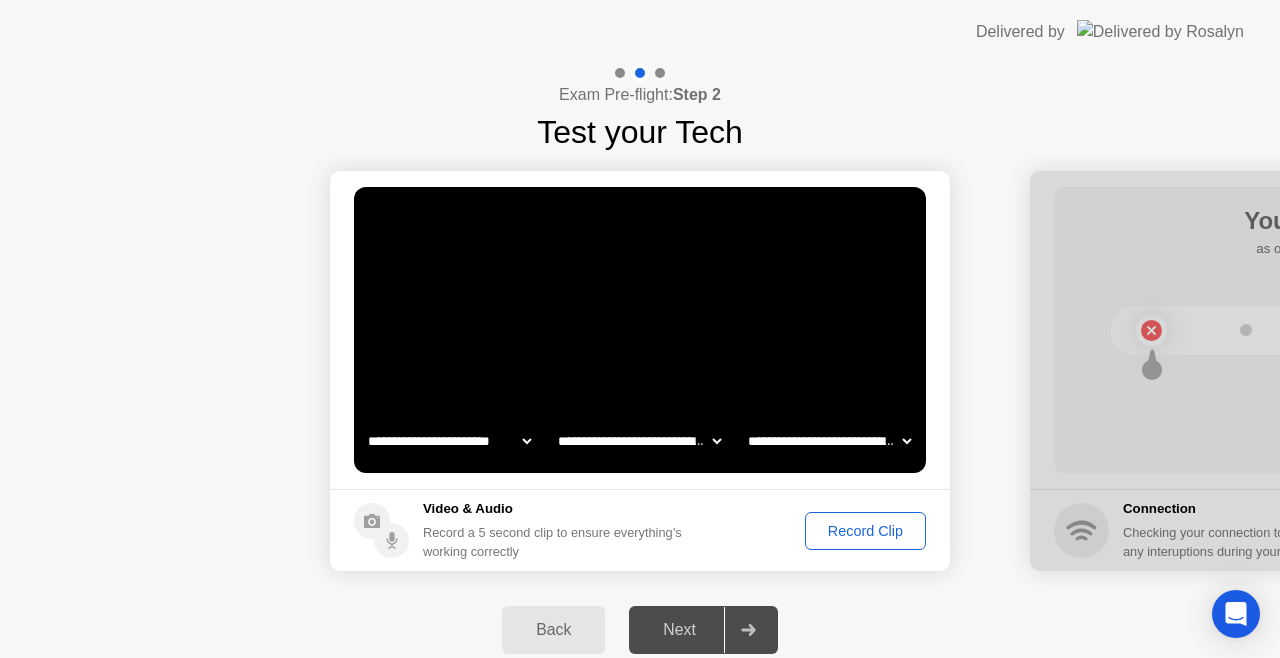 click on "Record Clip" 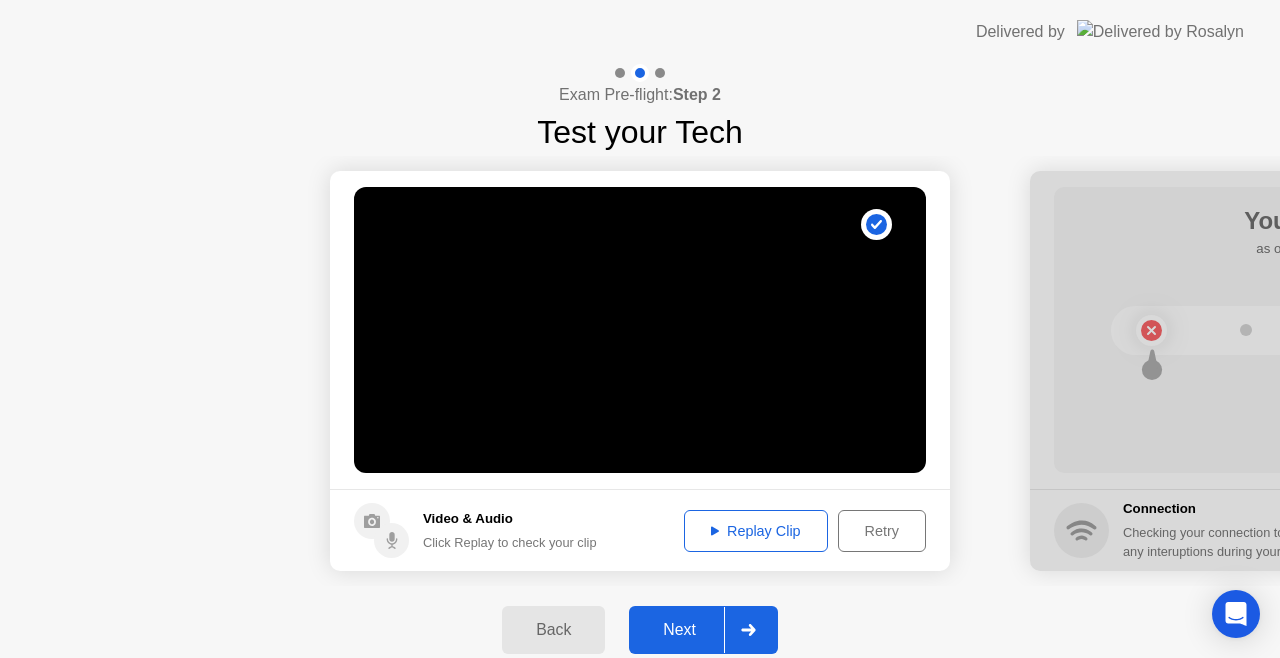 click on "Replay Clip" 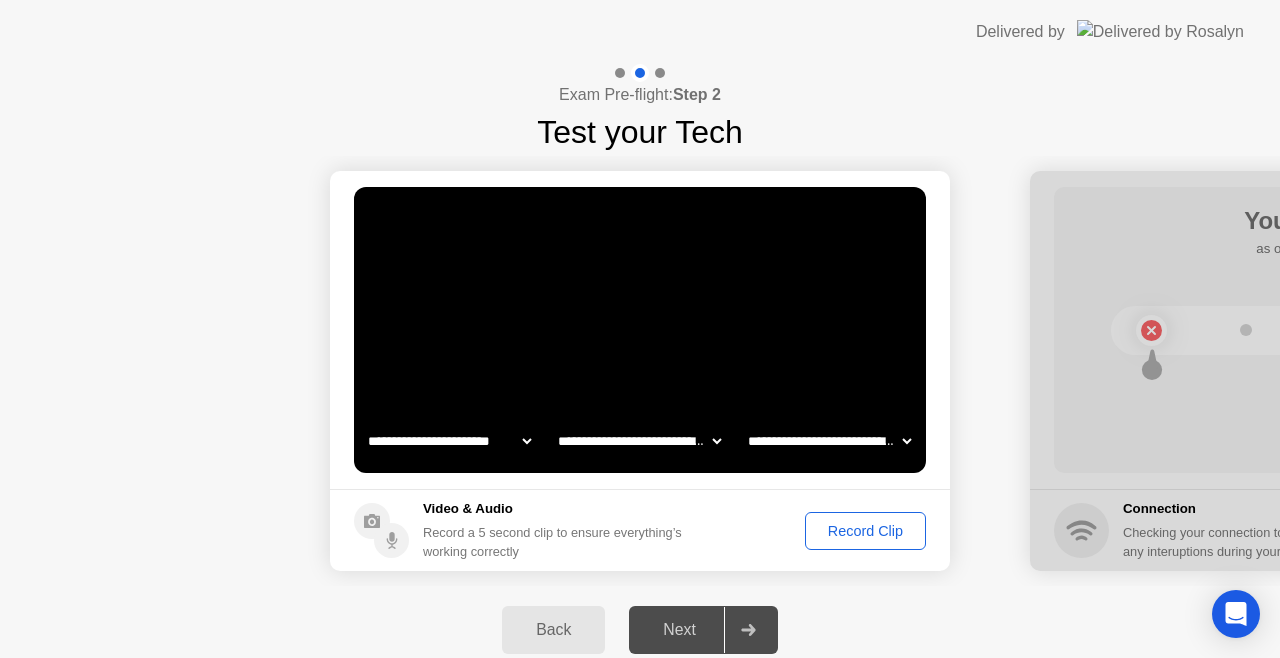 click on "Record Clip" 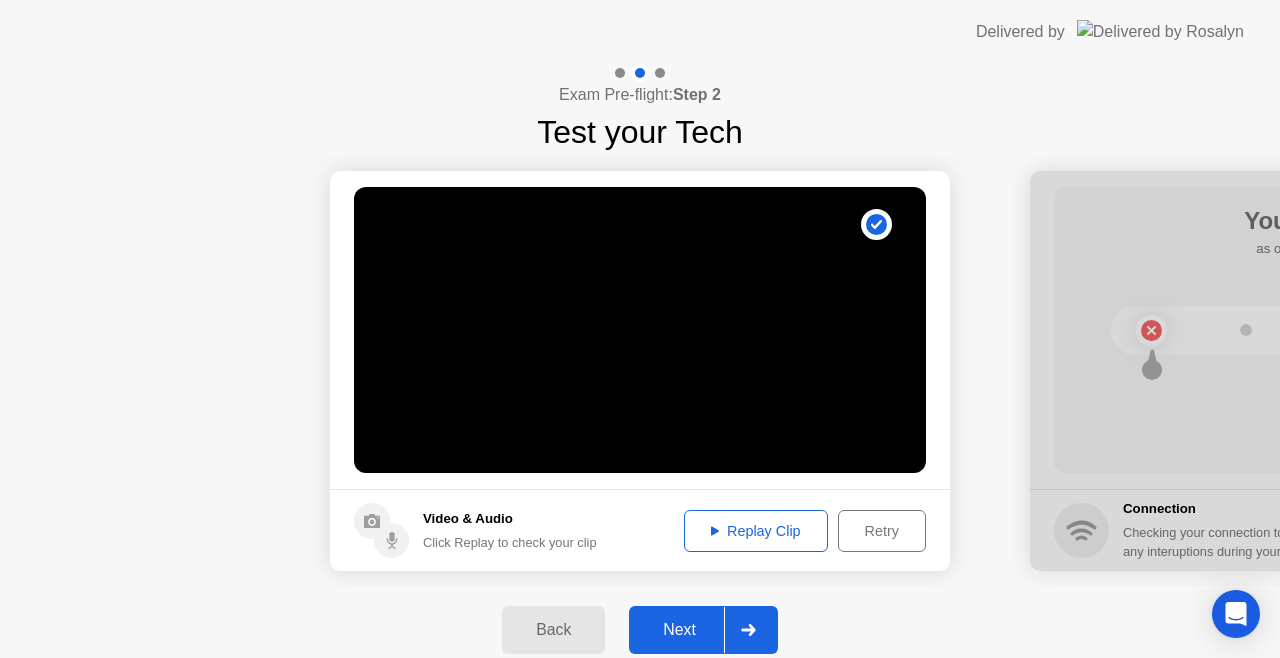 click on "Replay Clip" 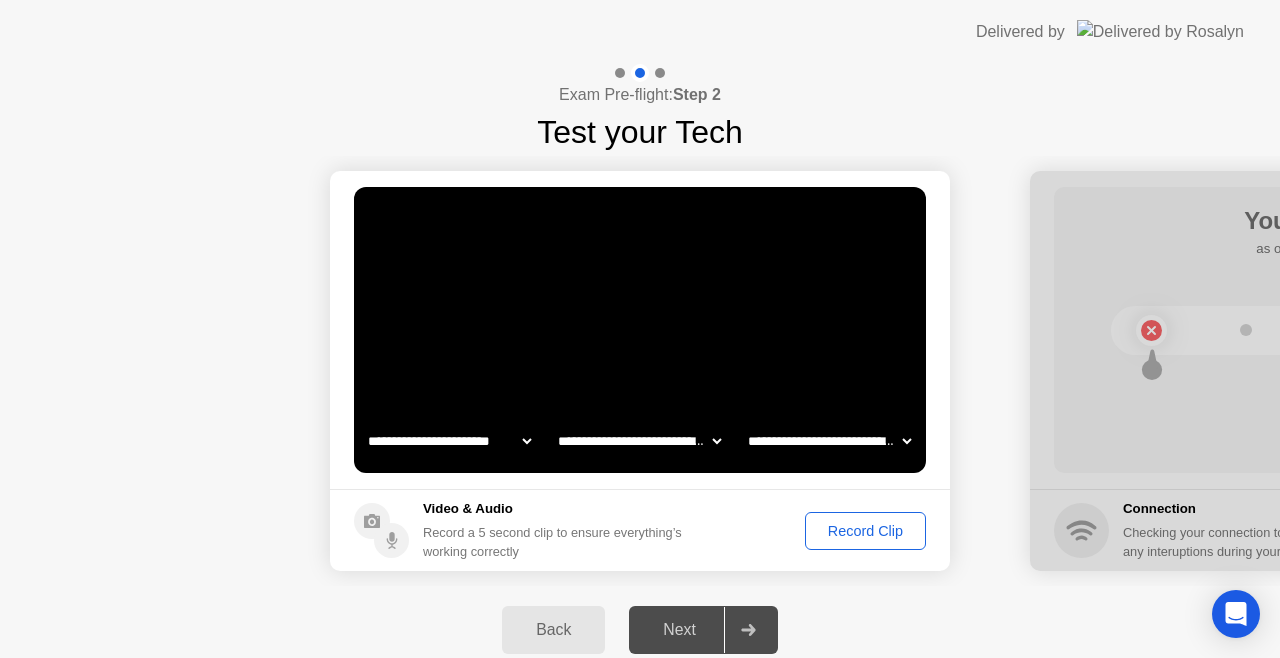 click on "Record Clip" 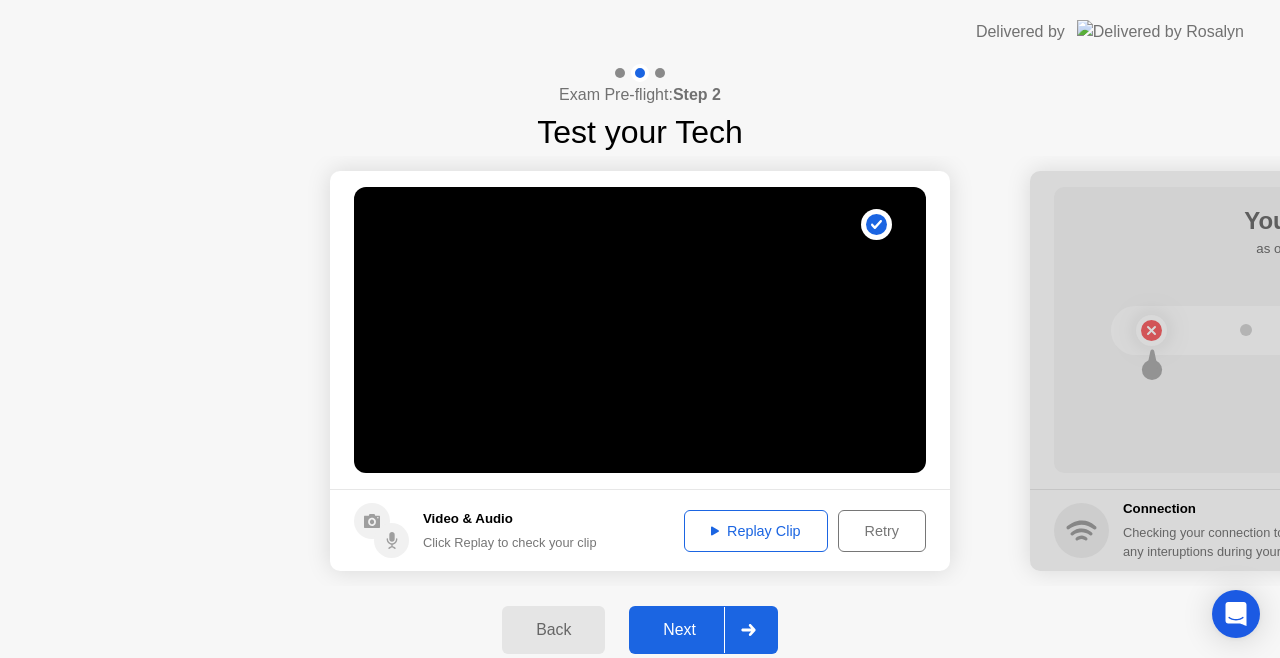 click on "Replay Clip" 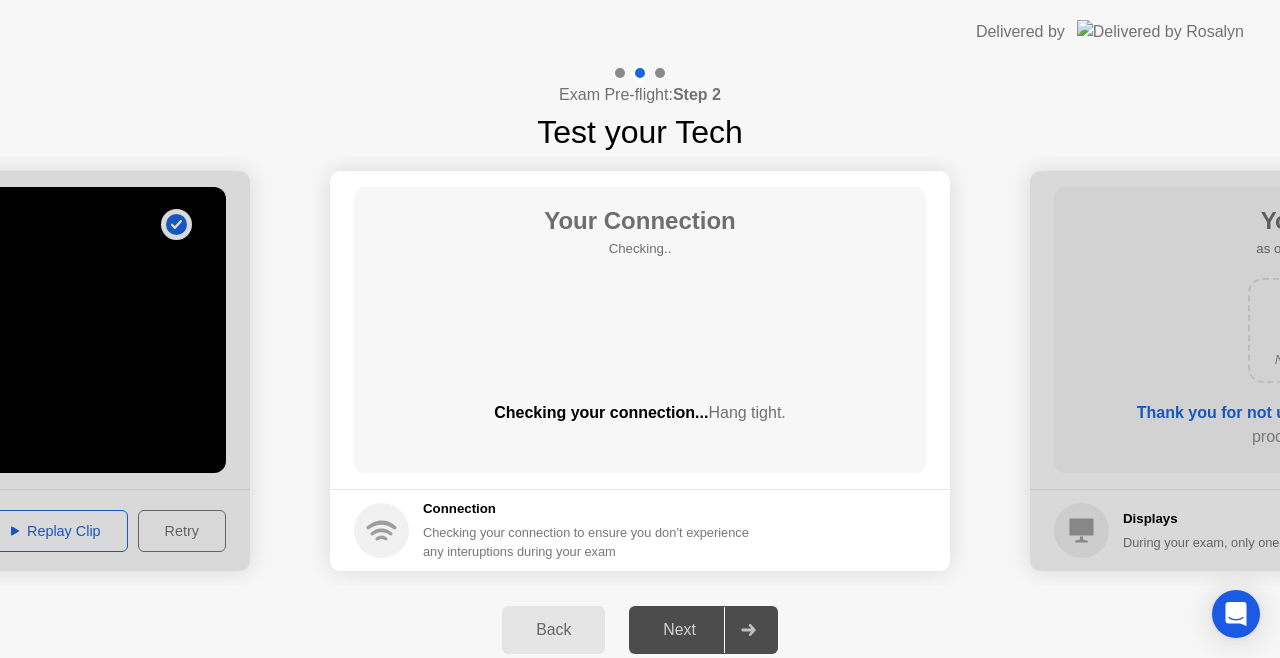 click on "Checking your connection...  Hang tight." 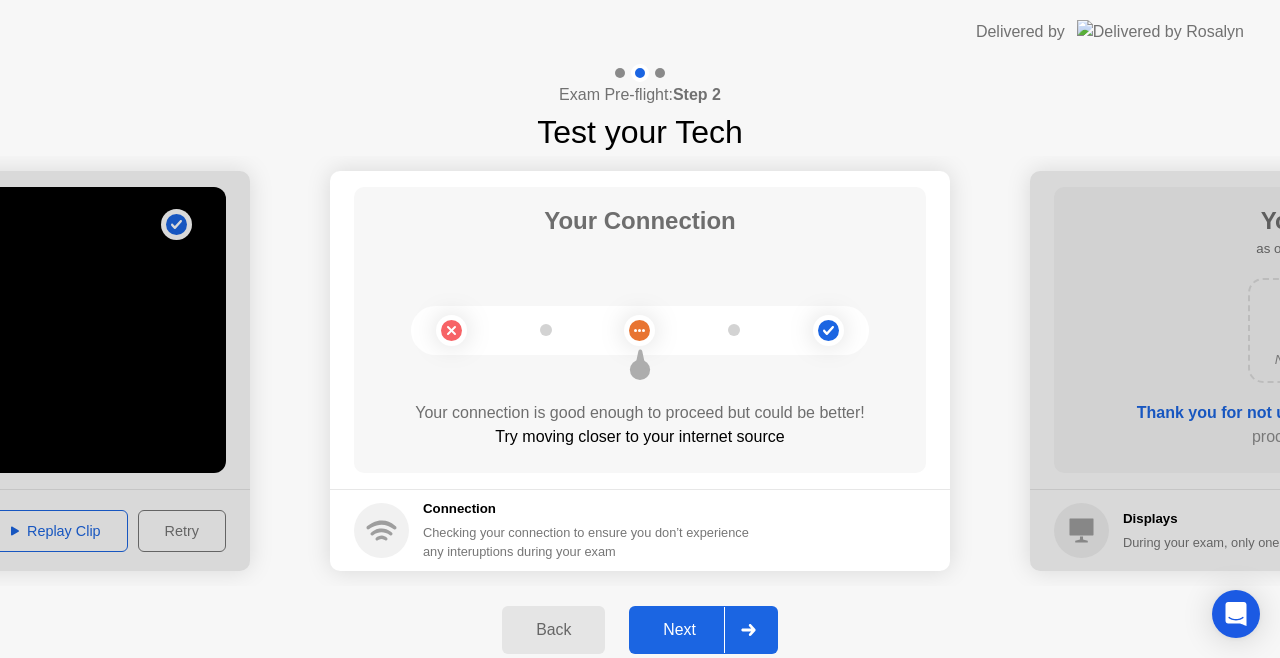 drag, startPoint x: 470, startPoint y: 534, endPoint x: 552, endPoint y: 452, distance: 115.965515 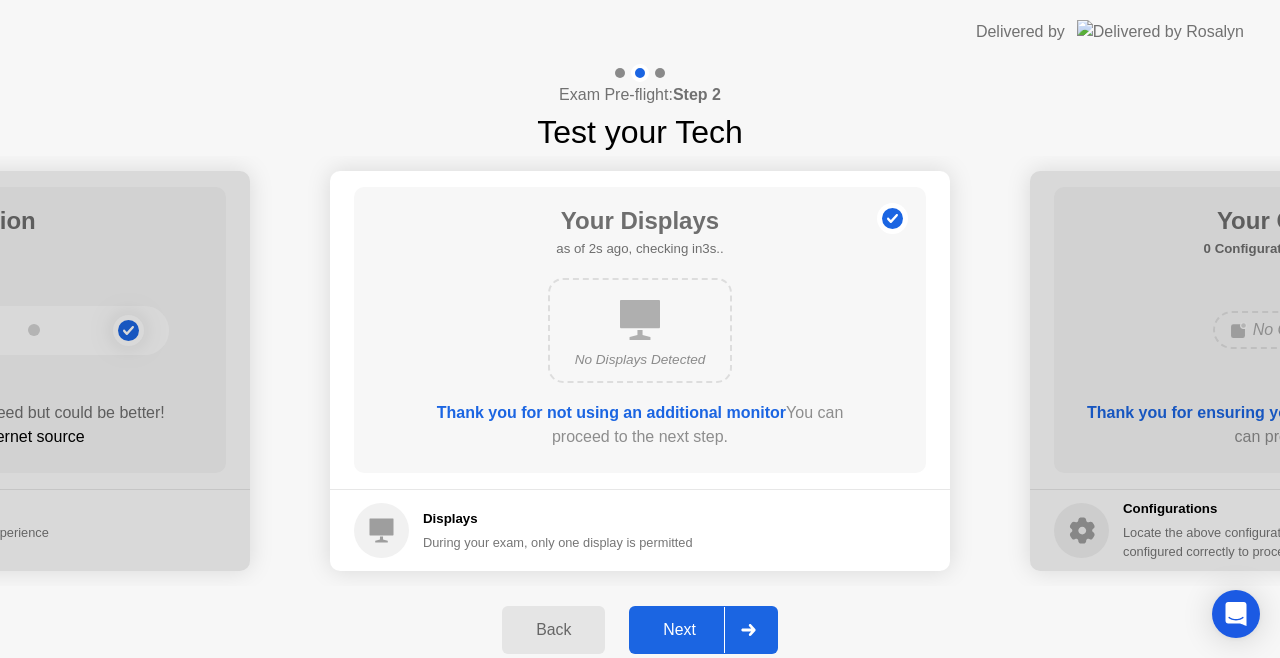 click on "Displays" 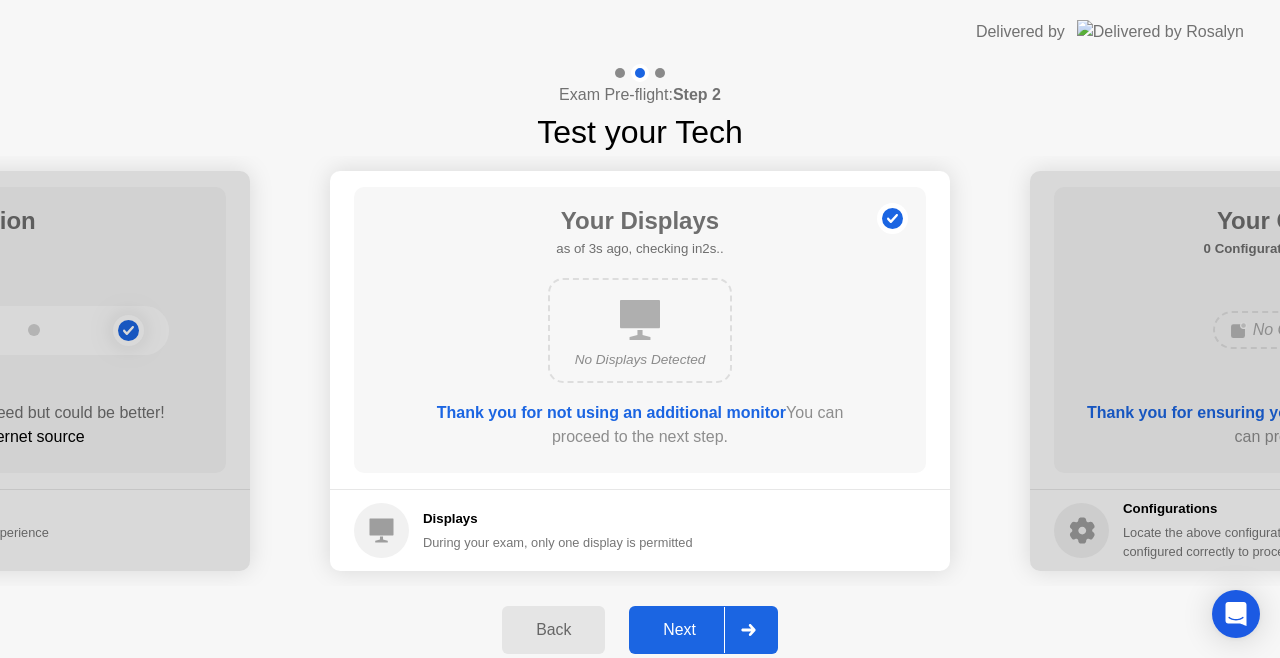 click on "Next" 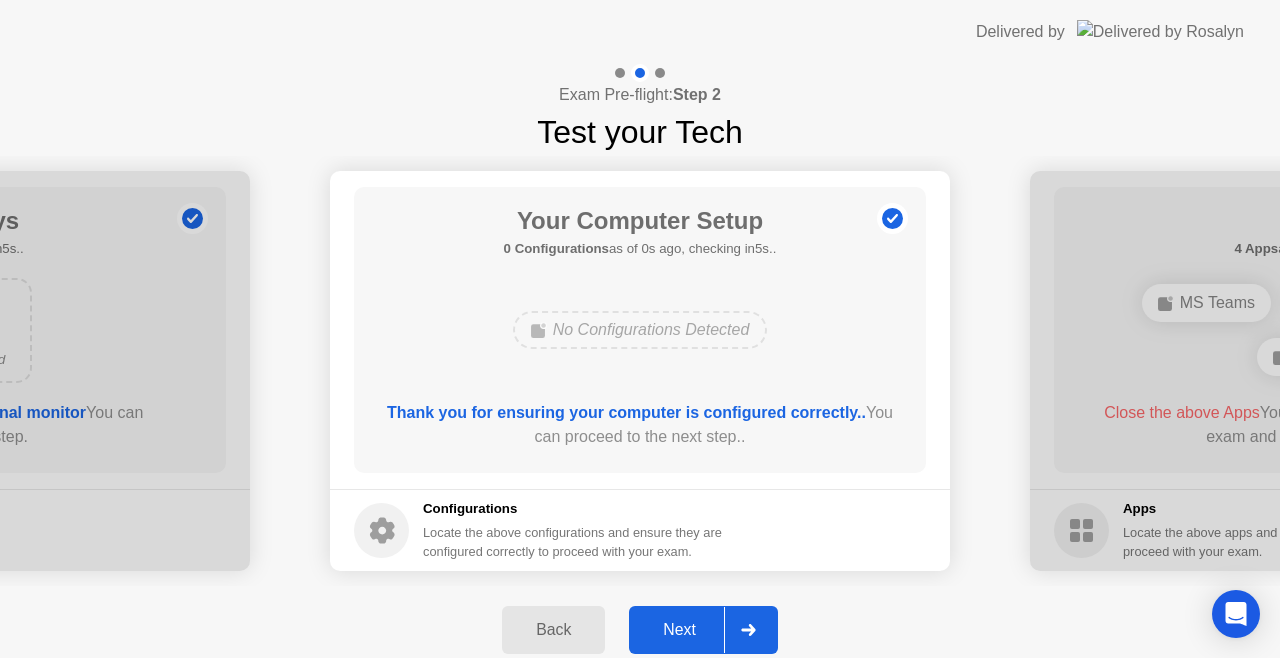 click on "Next" 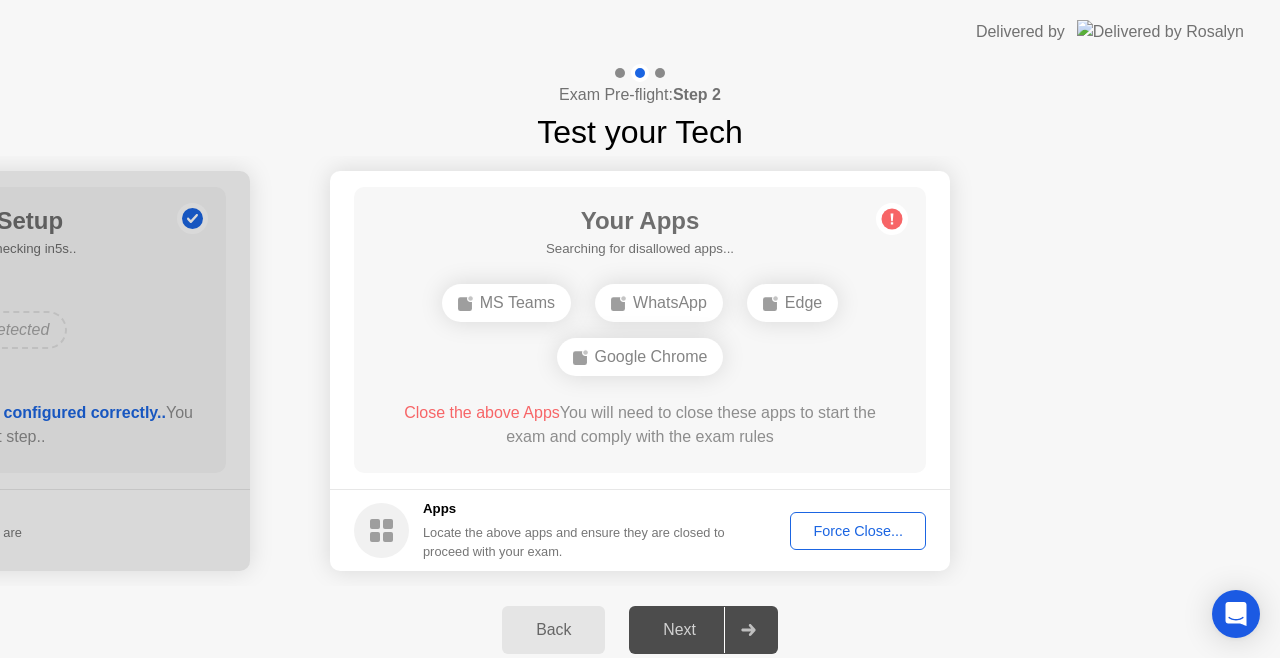 click on "Force Close..." 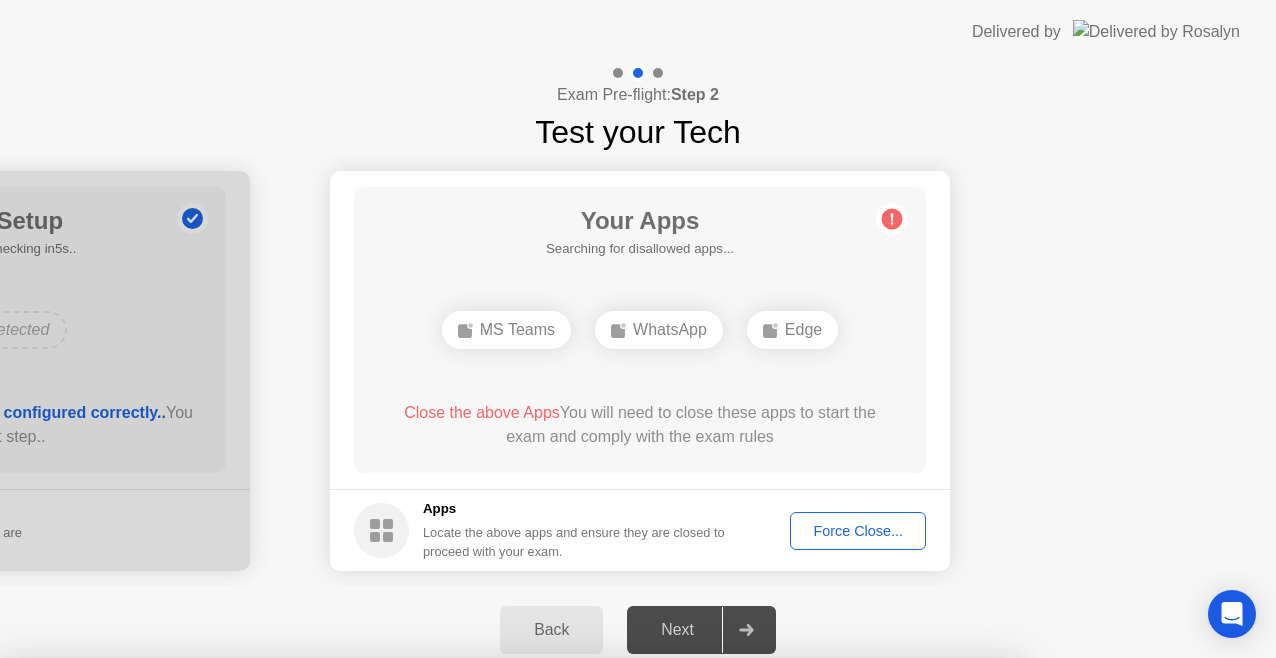 click on "Confirm" at bounding box center (577, 934) 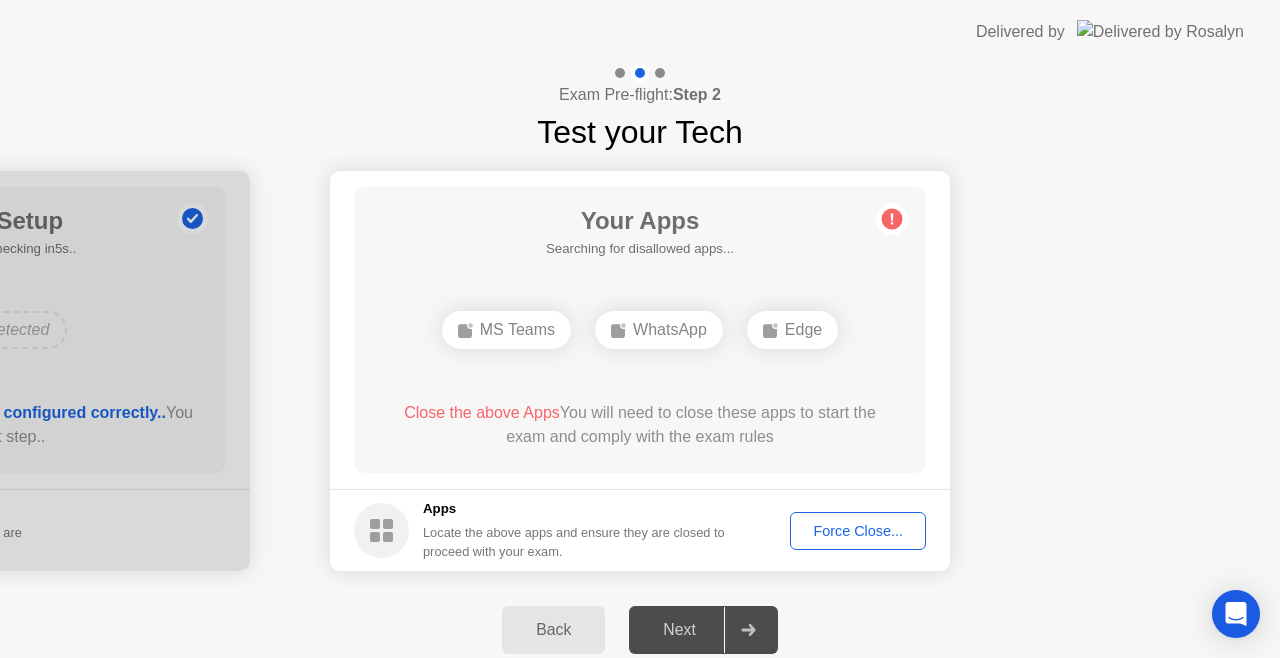 click on "Force Close..." 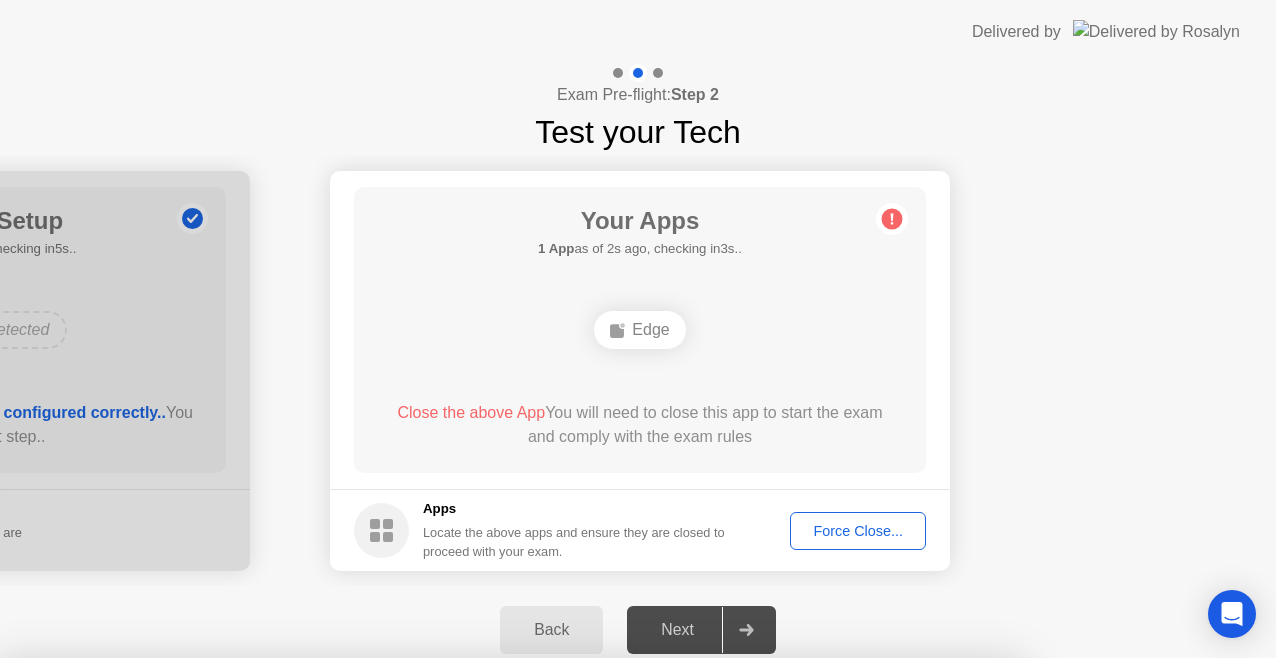 click on "Confirm" at bounding box center [577, 934] 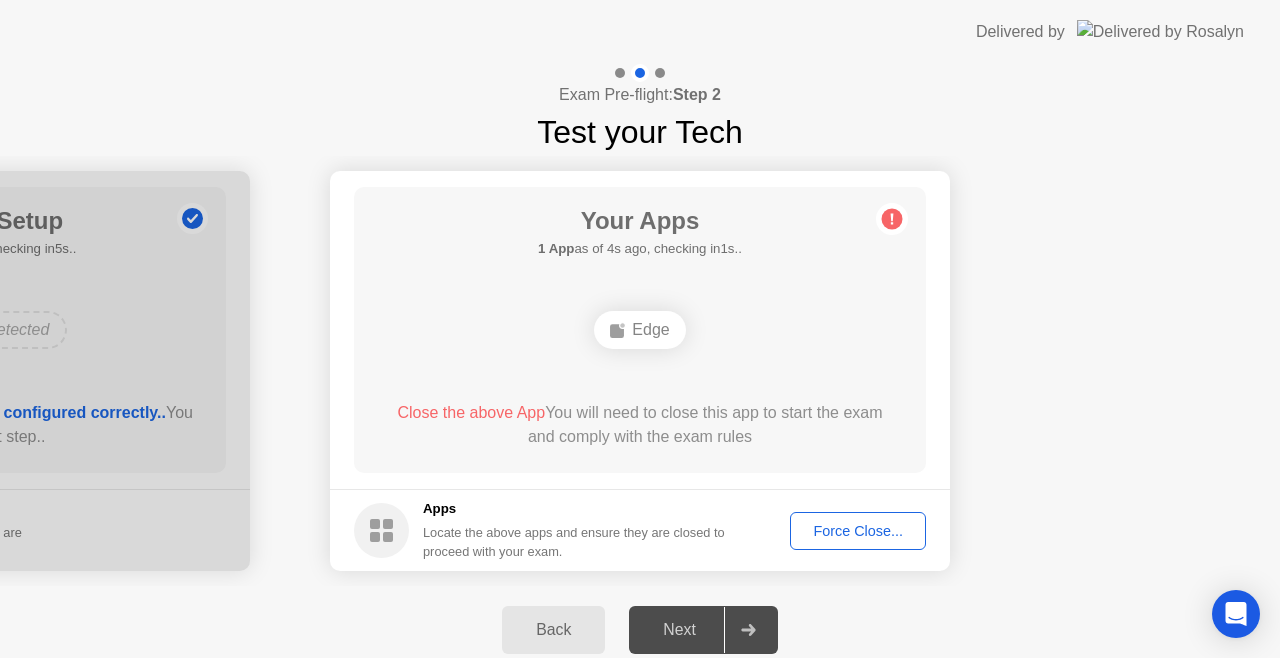 click on "Force Close..." 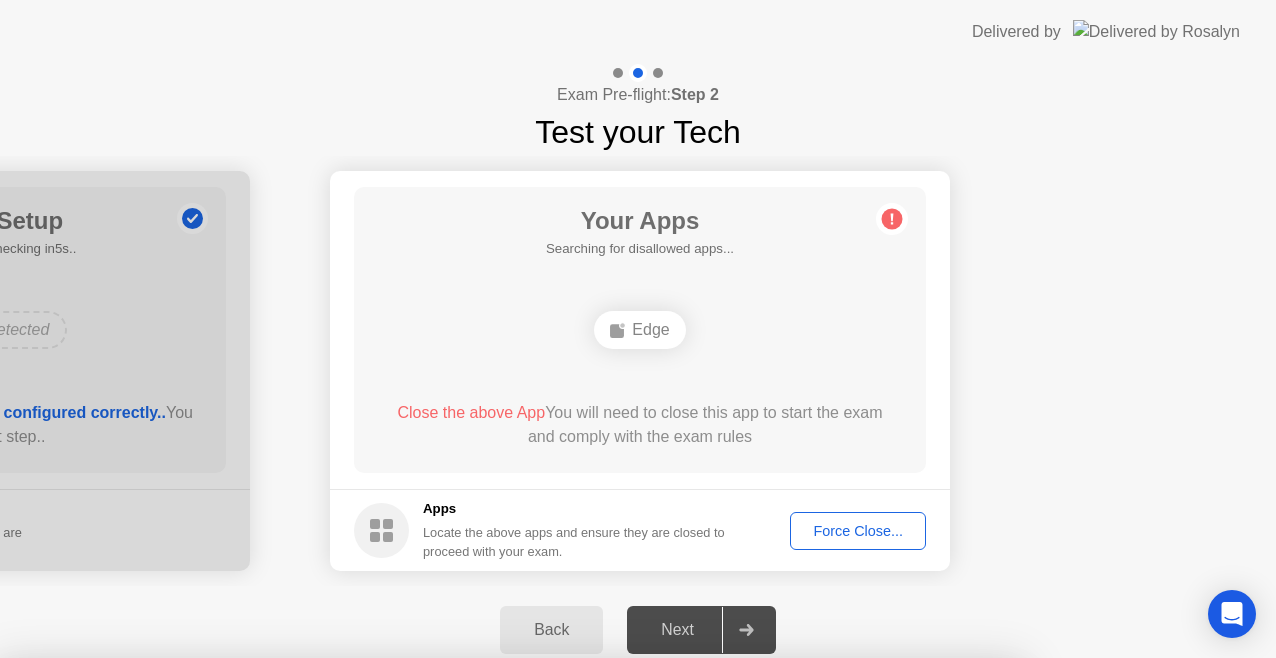 click on "Edge" at bounding box center [510, 867] 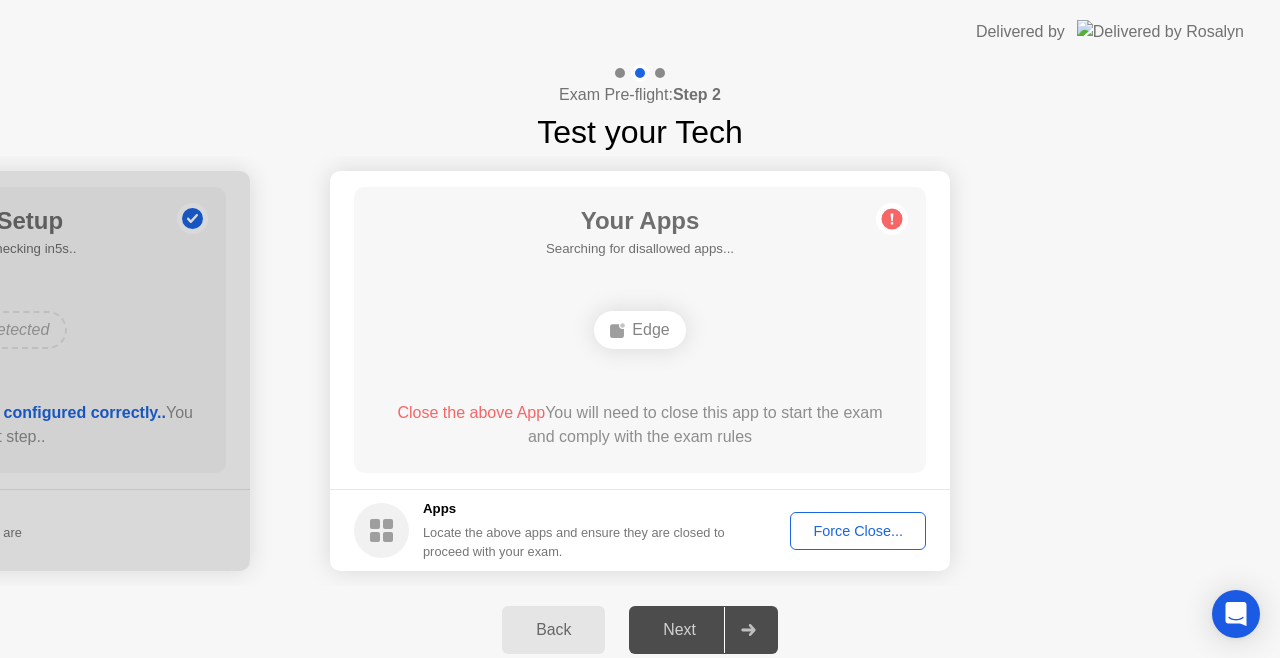 click on "Close the above App  You will need to close this app to start the exam and comply with the exam rules" 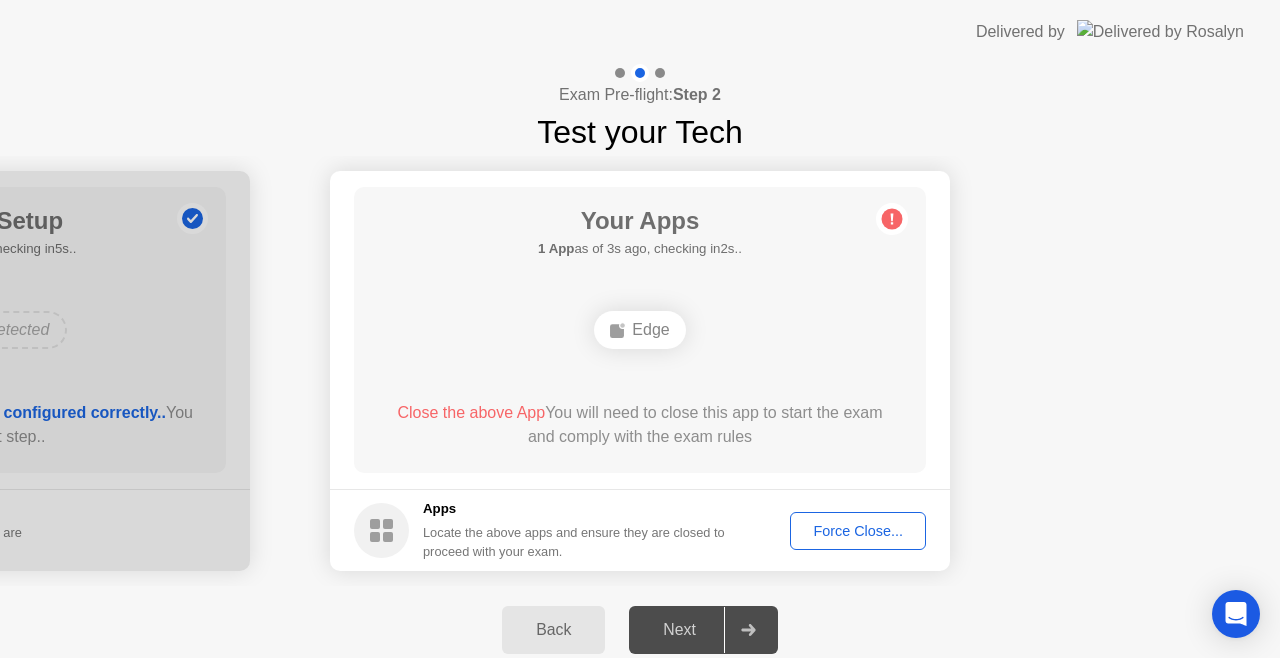 click on "Force Close..." 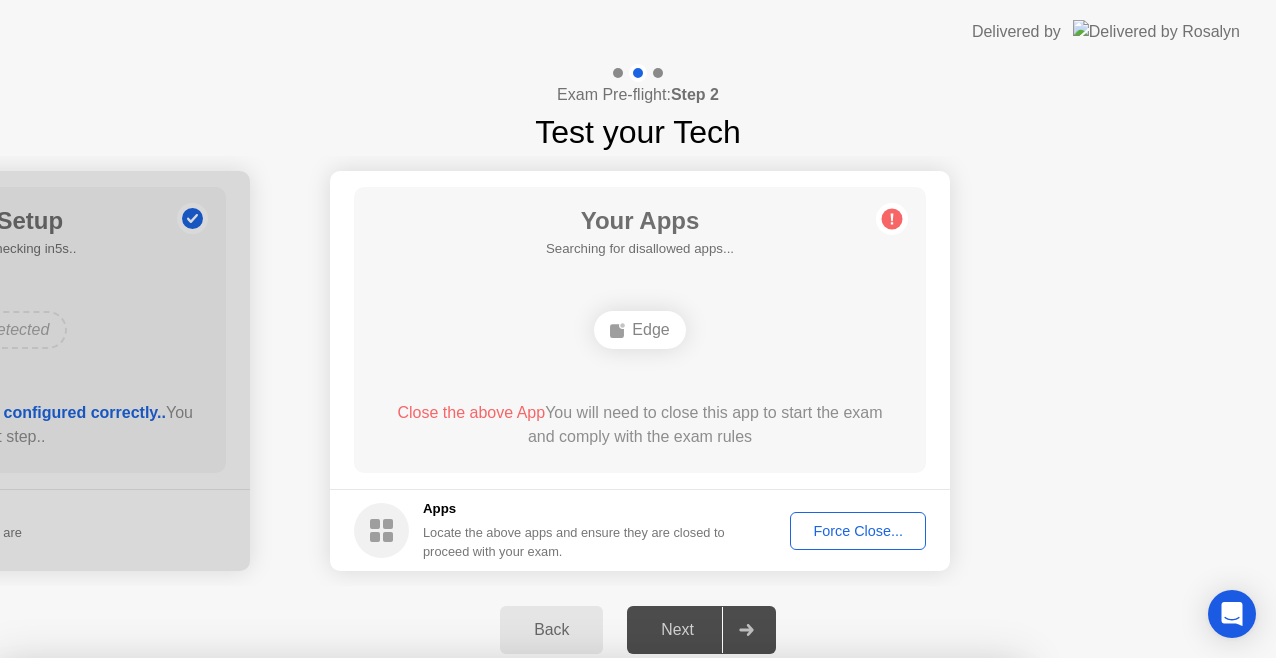 click on "Edge" at bounding box center [510, 867] 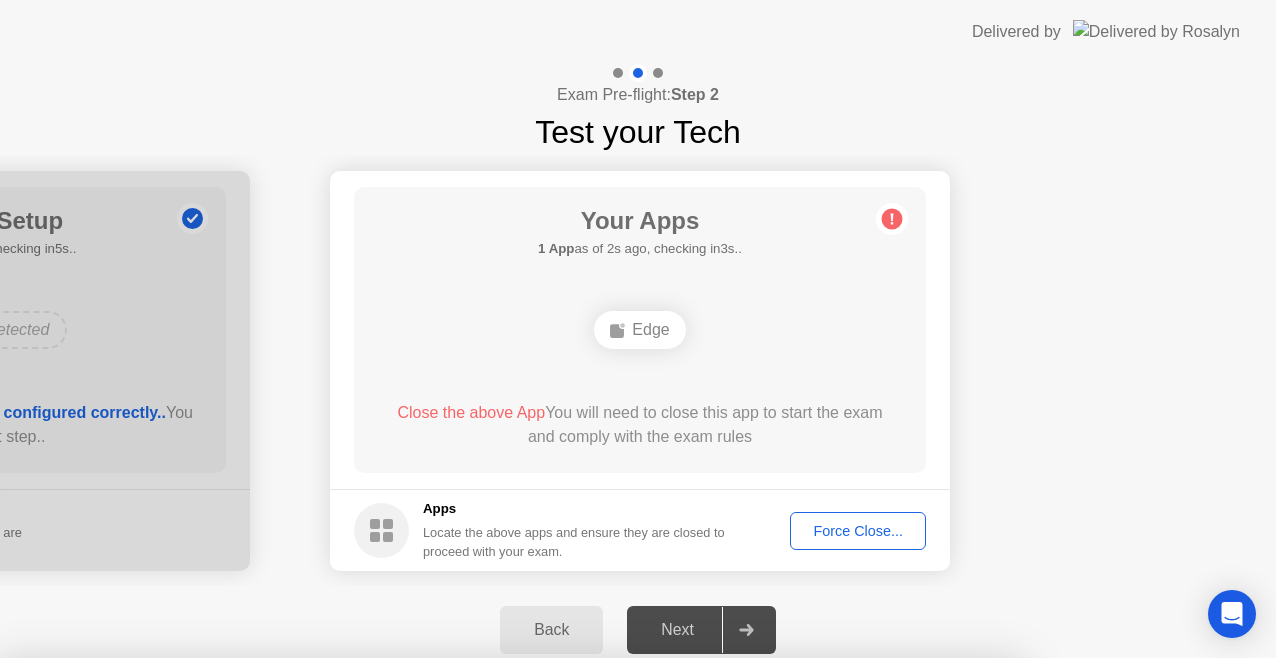 click at bounding box center [638, 658] 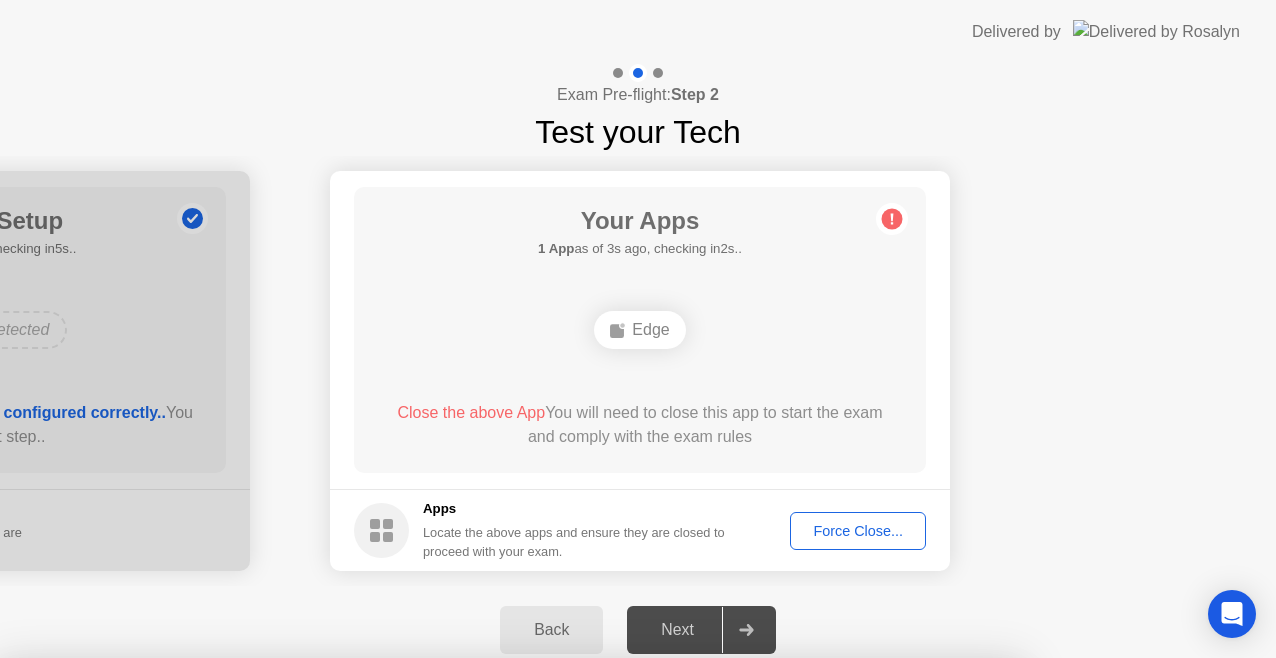 click on "Cancel" at bounding box center (440, 934) 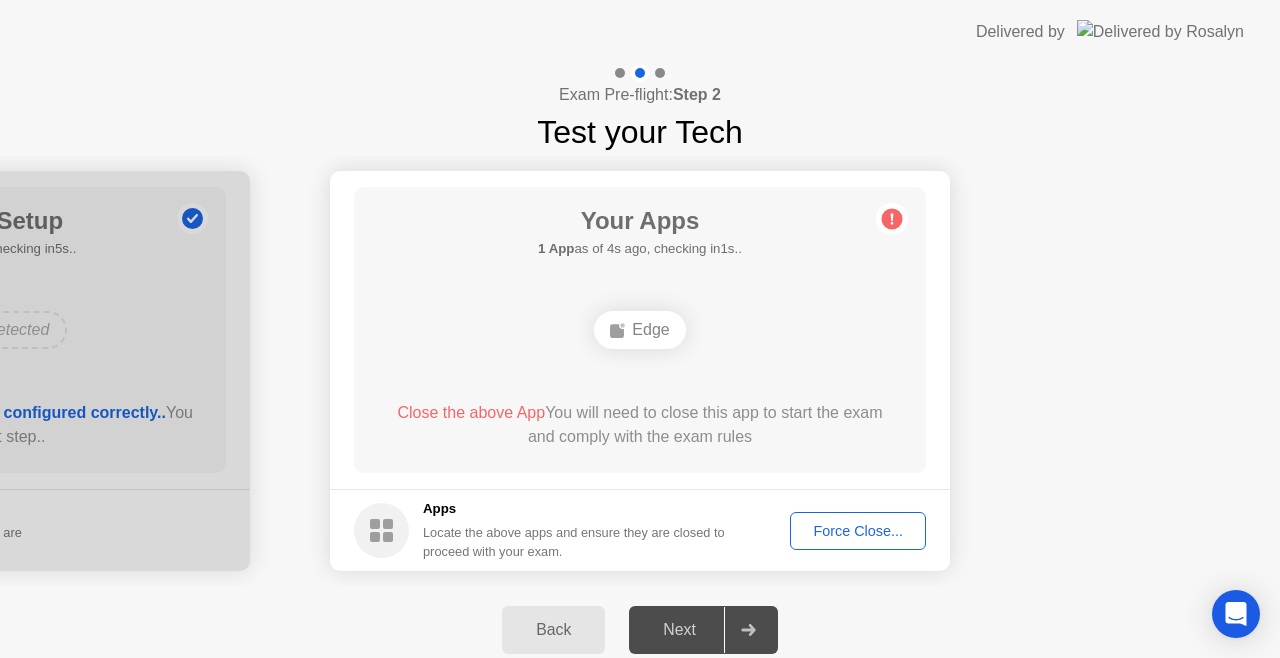click on "Force Close..." 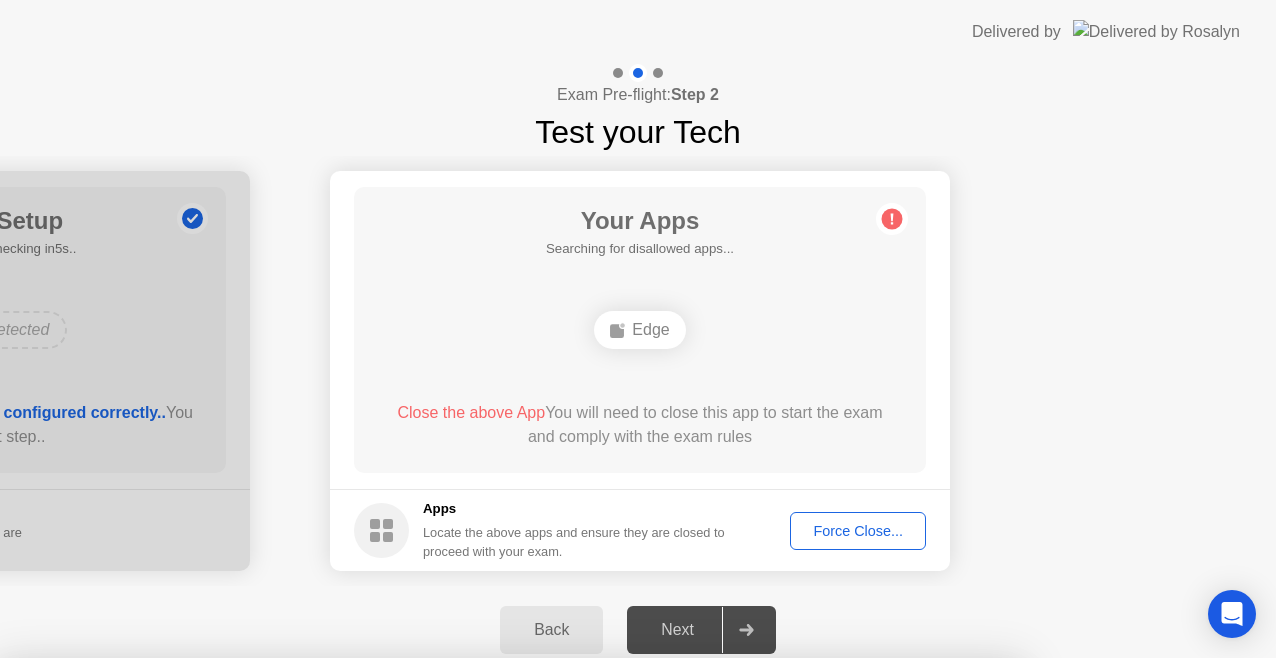click on "Confirm" at bounding box center (577, 934) 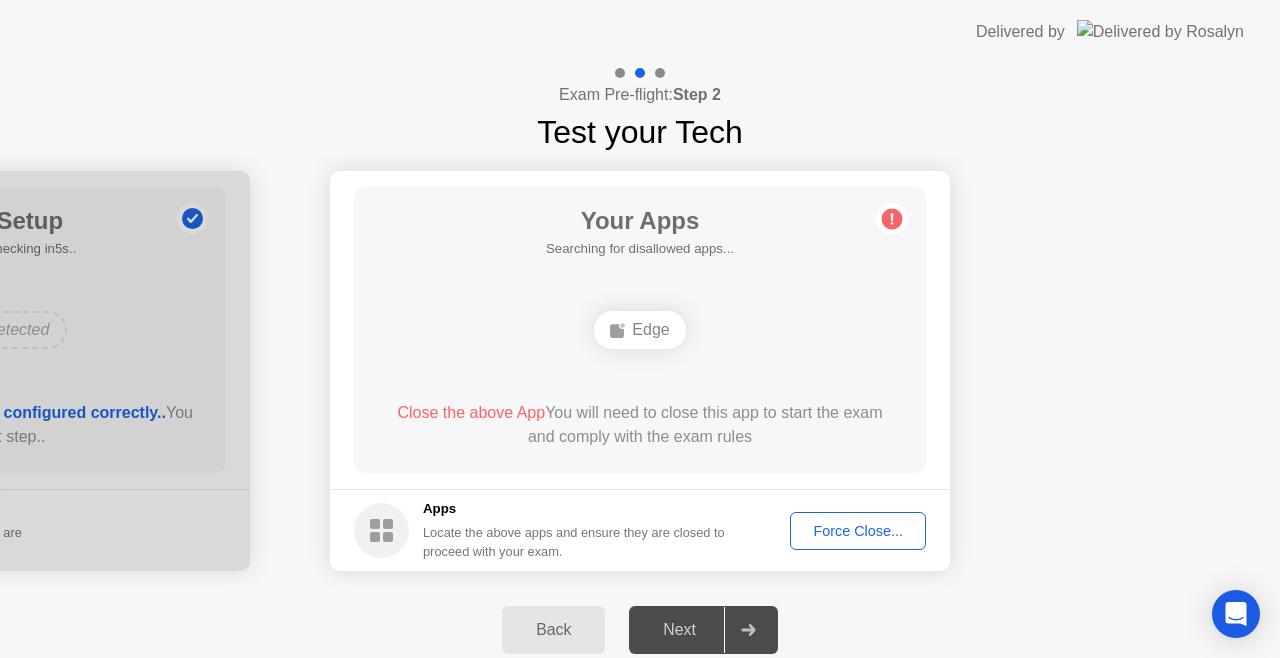 click on "Your Apps  Searching for disallowed apps...  Edge  Close the above App  You will need to close this app to start the exam and comply with the exam rules" 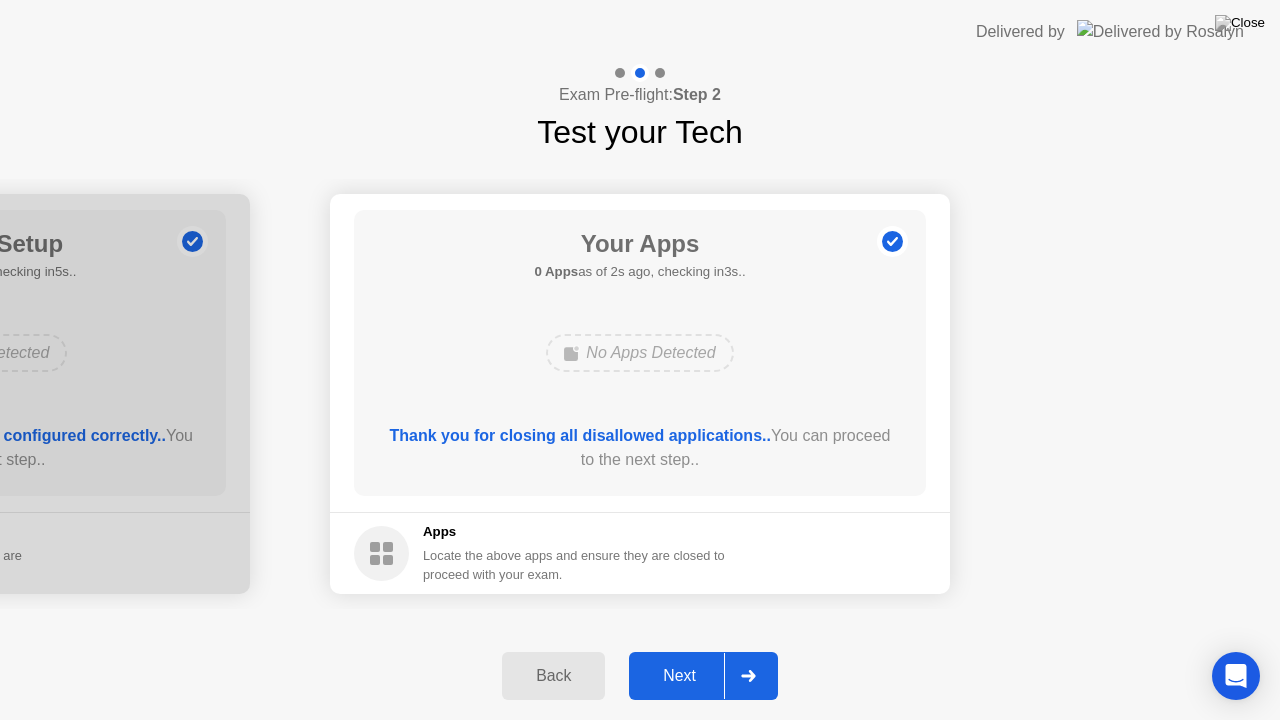 click on "Next" 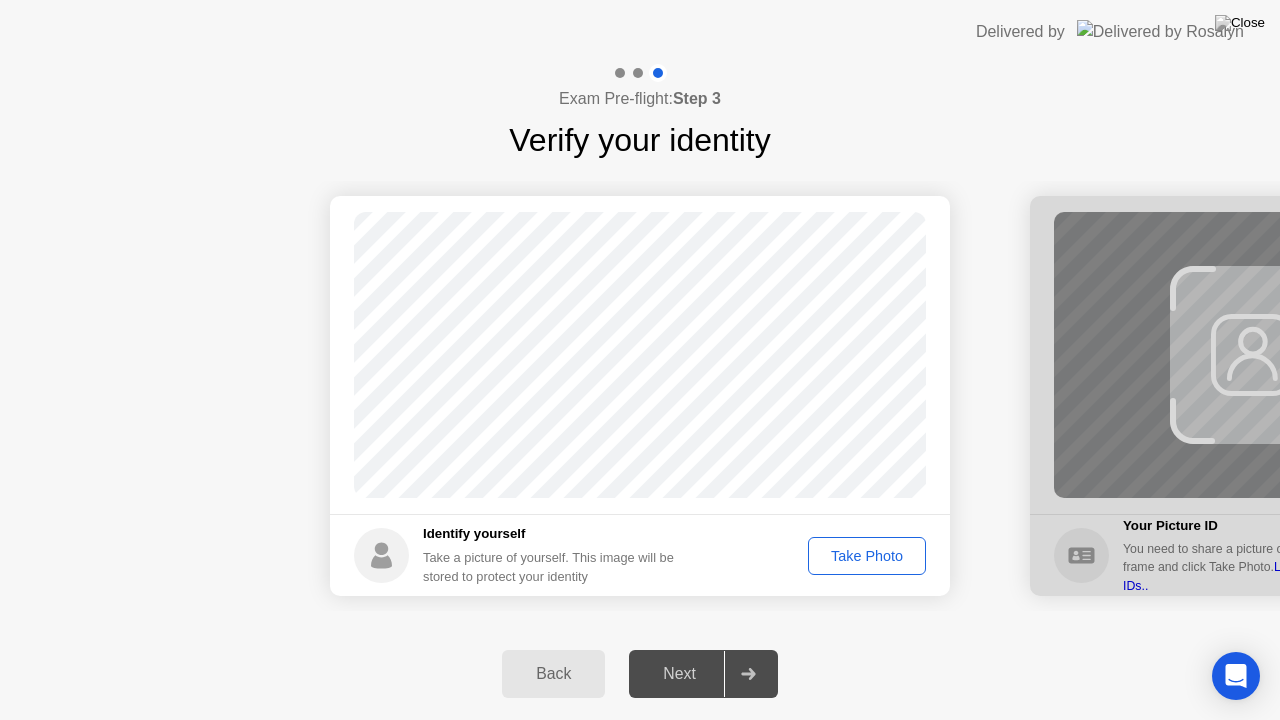 click on "Next" 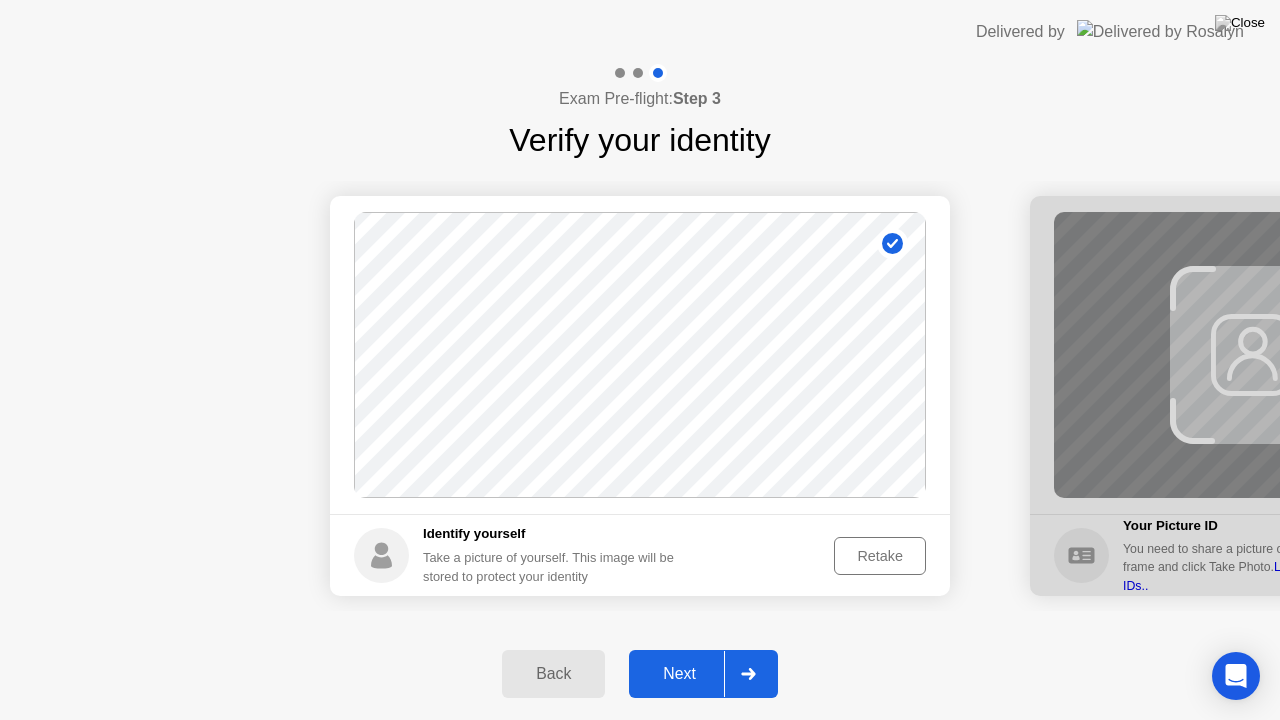 click 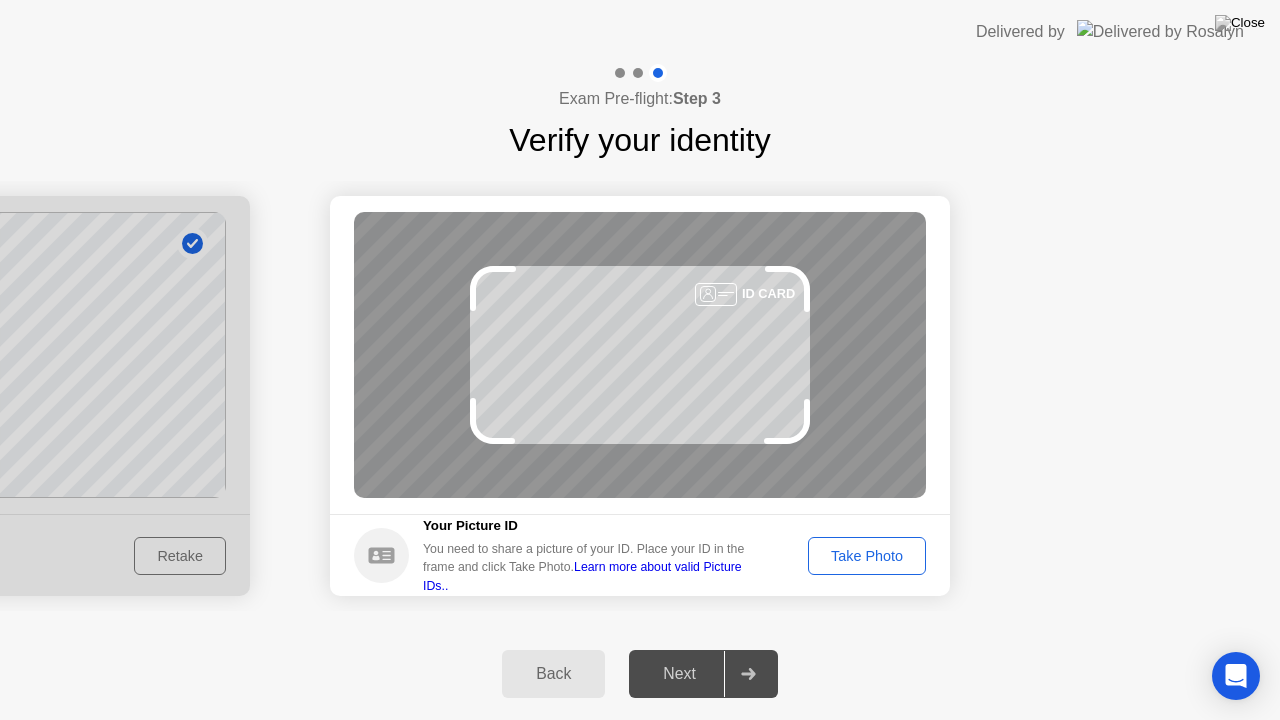 click on "Take Photo" 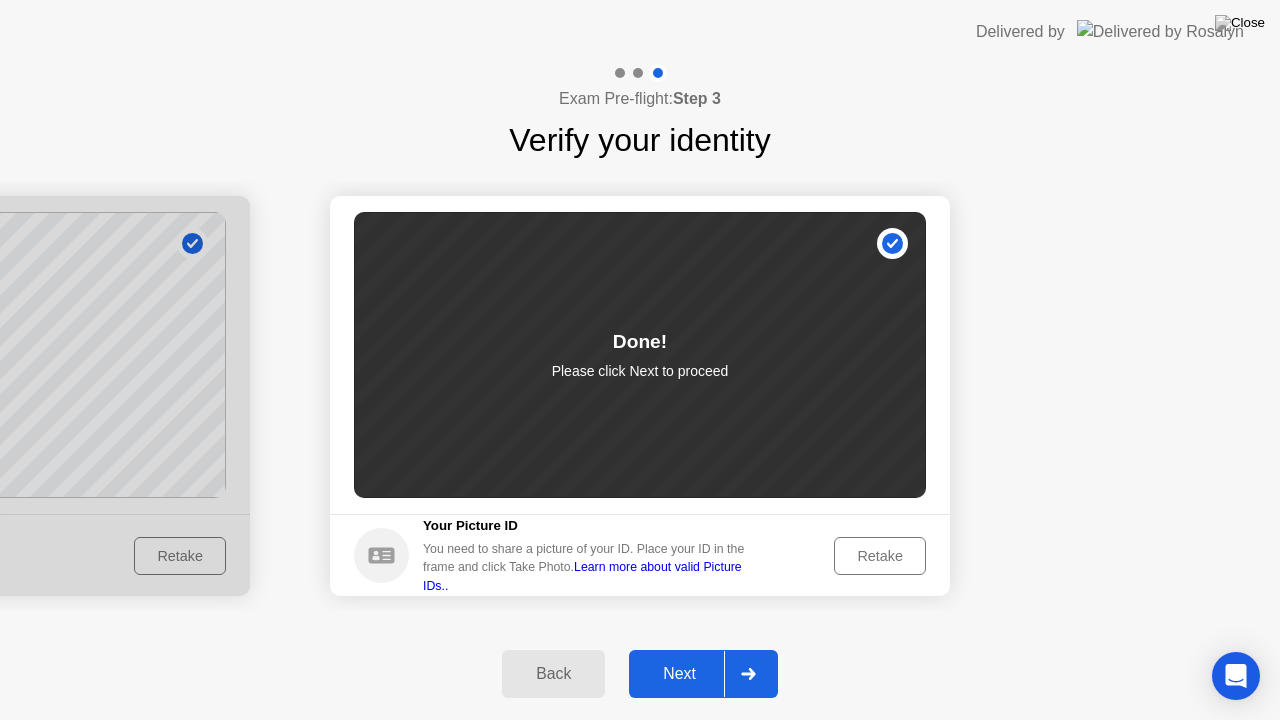 click on "Next" 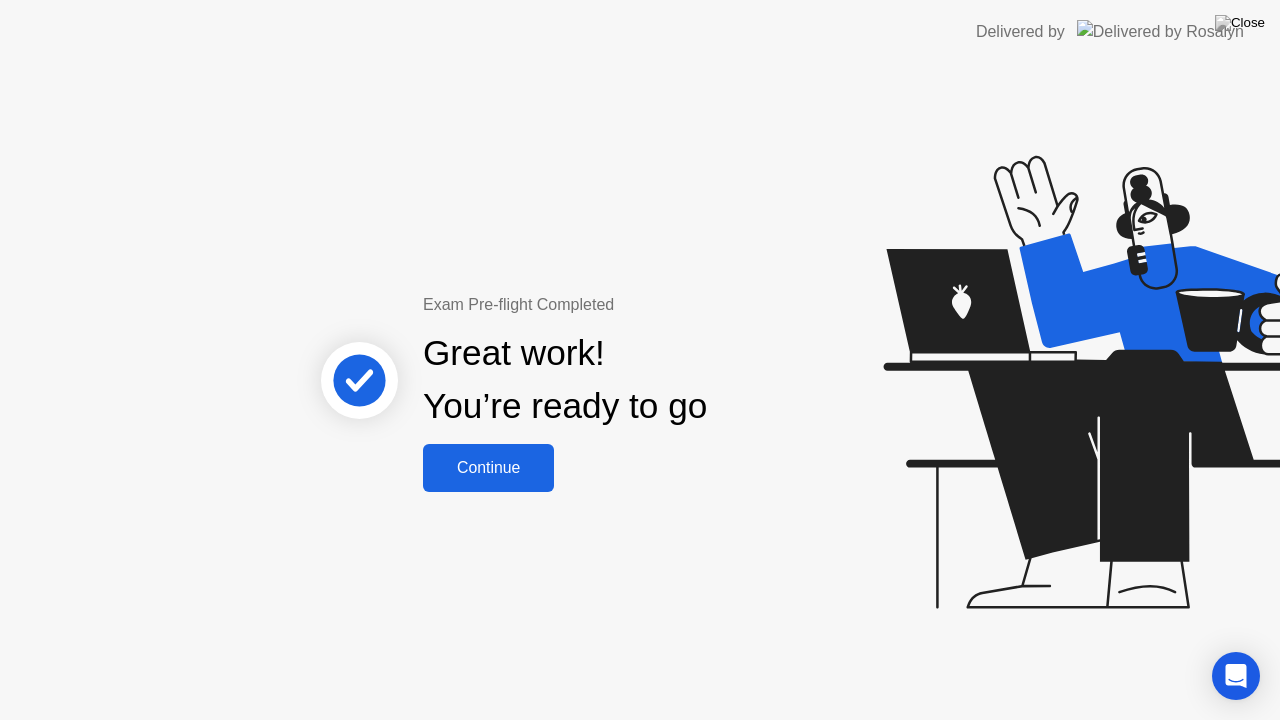 click on "Continue" 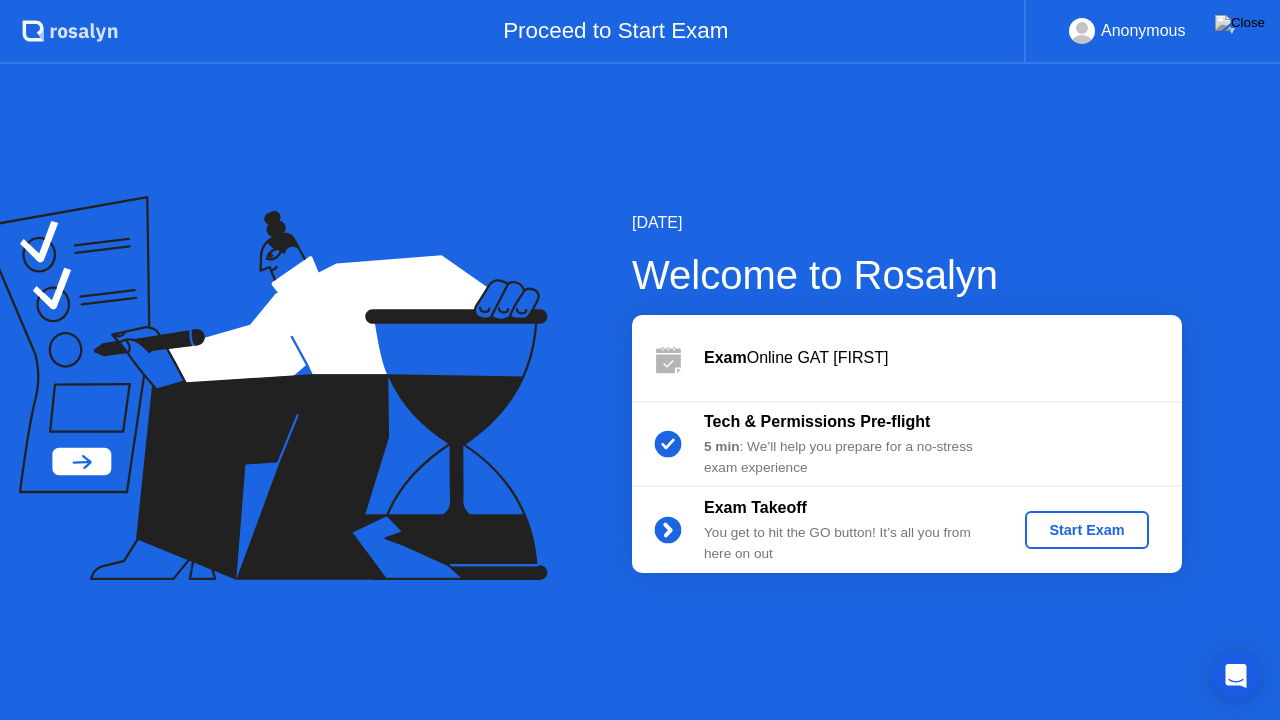 click on "Start Exam" 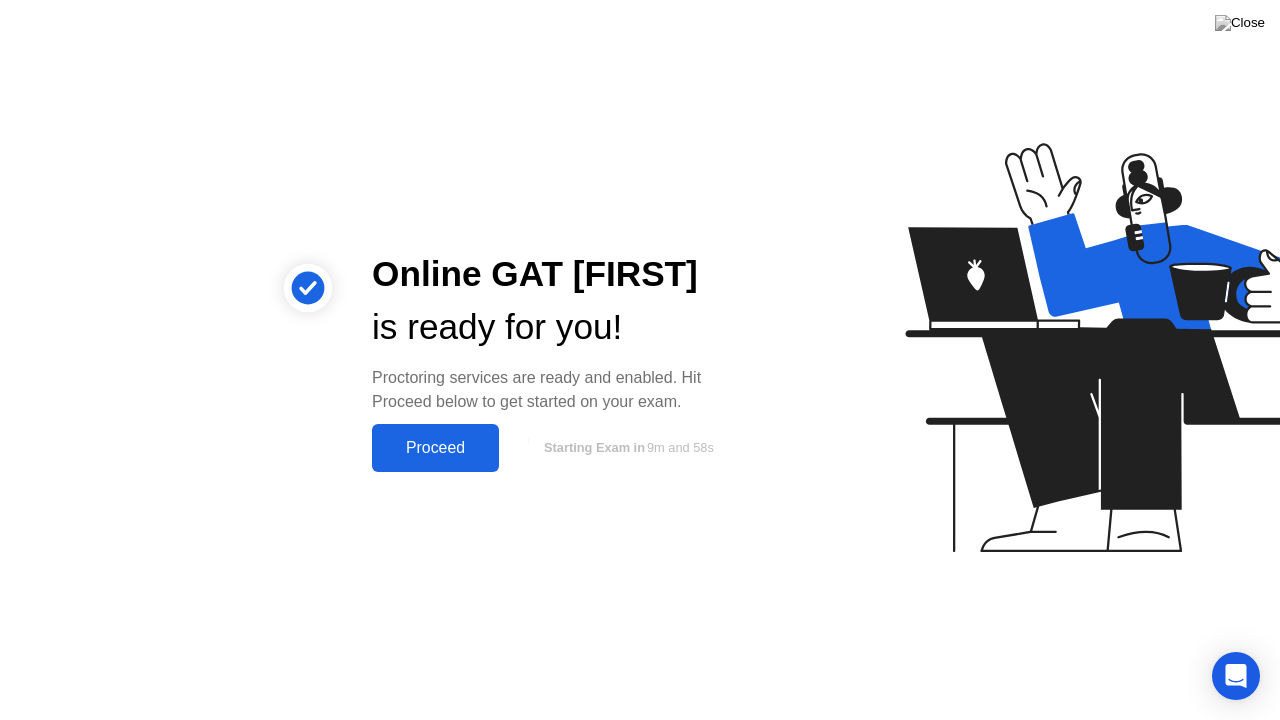 click on "Proceed" 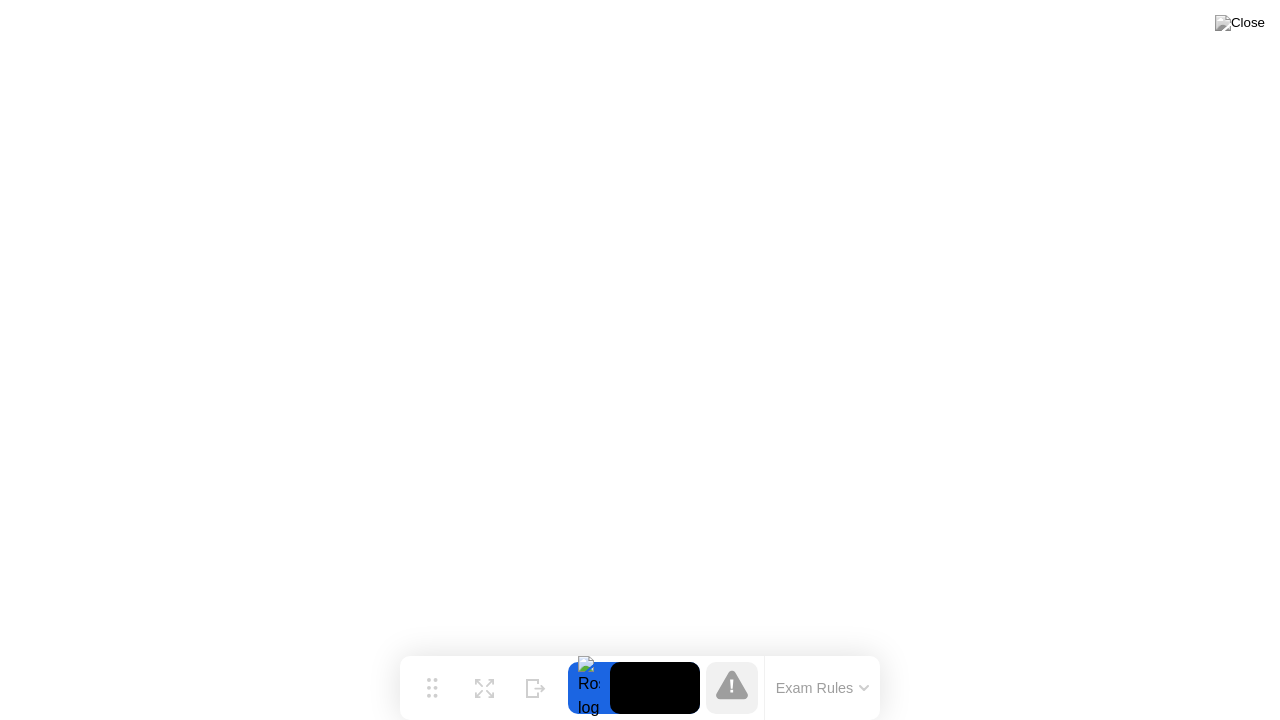drag, startPoint x: 758, startPoint y: 688, endPoint x: 722, endPoint y: 684, distance: 36.221542 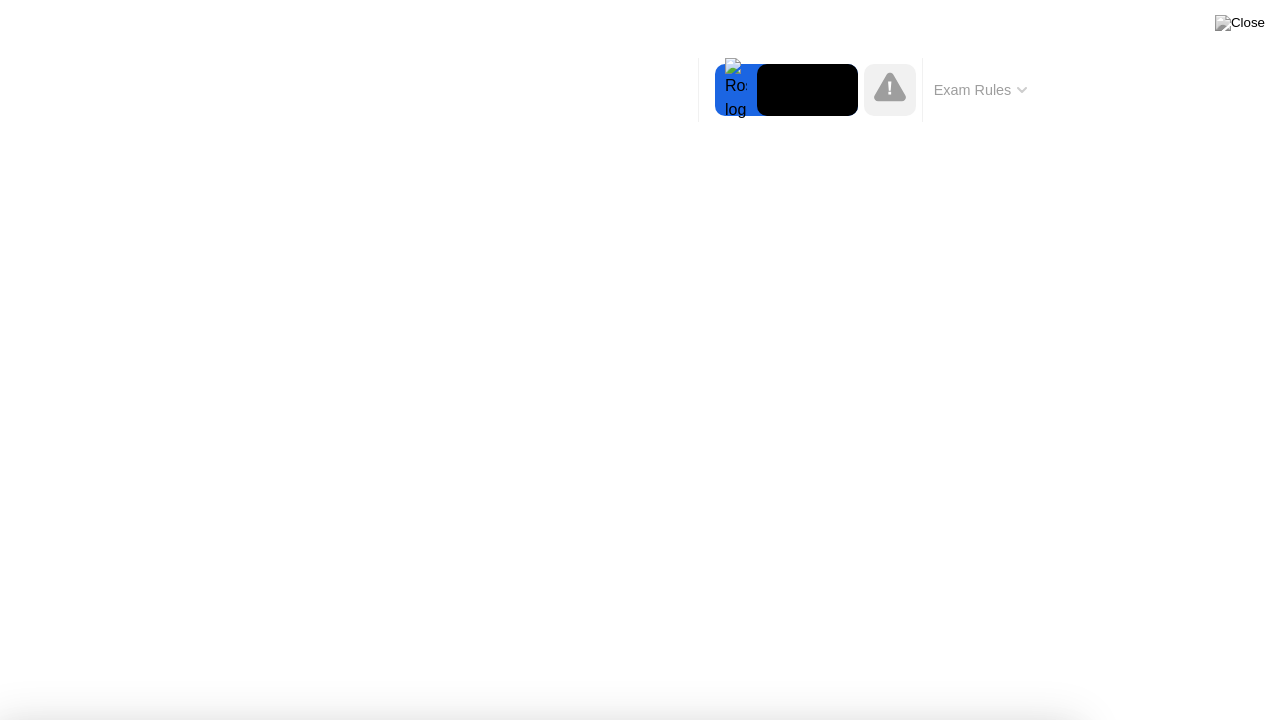 click on "Got it!" at bounding box center [647, 1238] 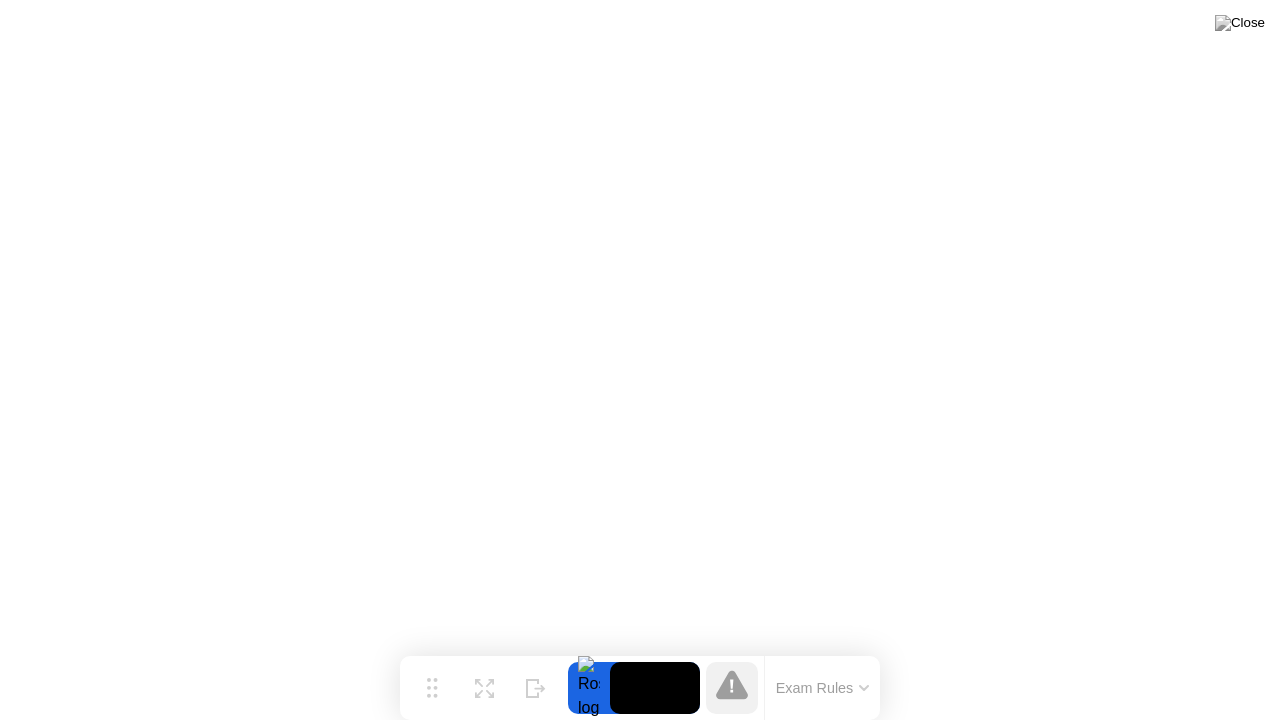 click on "Exam Rules" 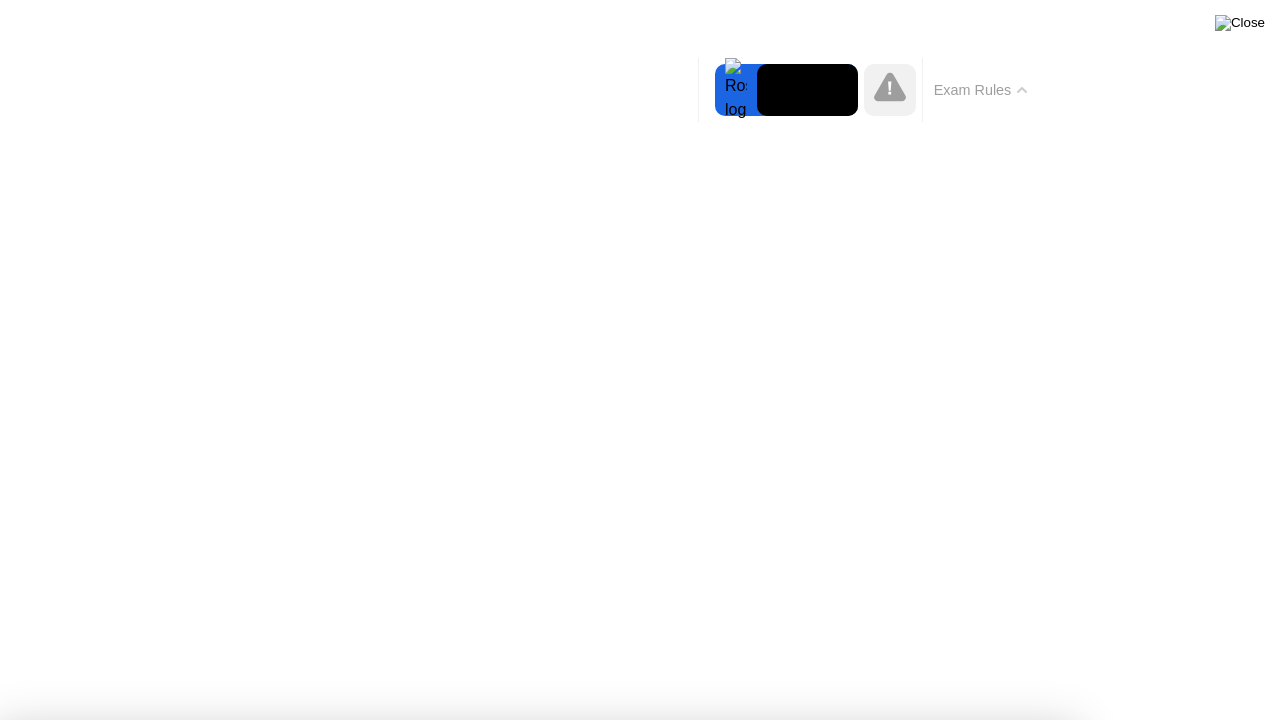 click at bounding box center [1240, 23] 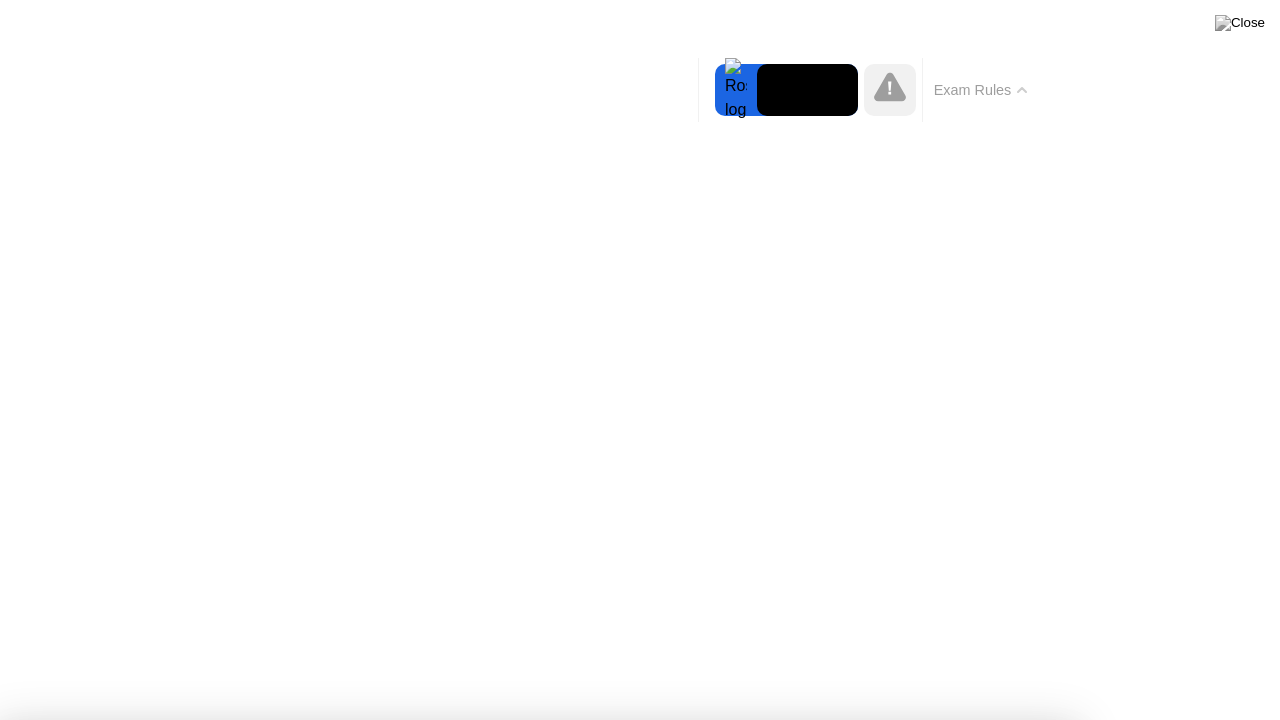 click on "No" at bounding box center (560, 1437) 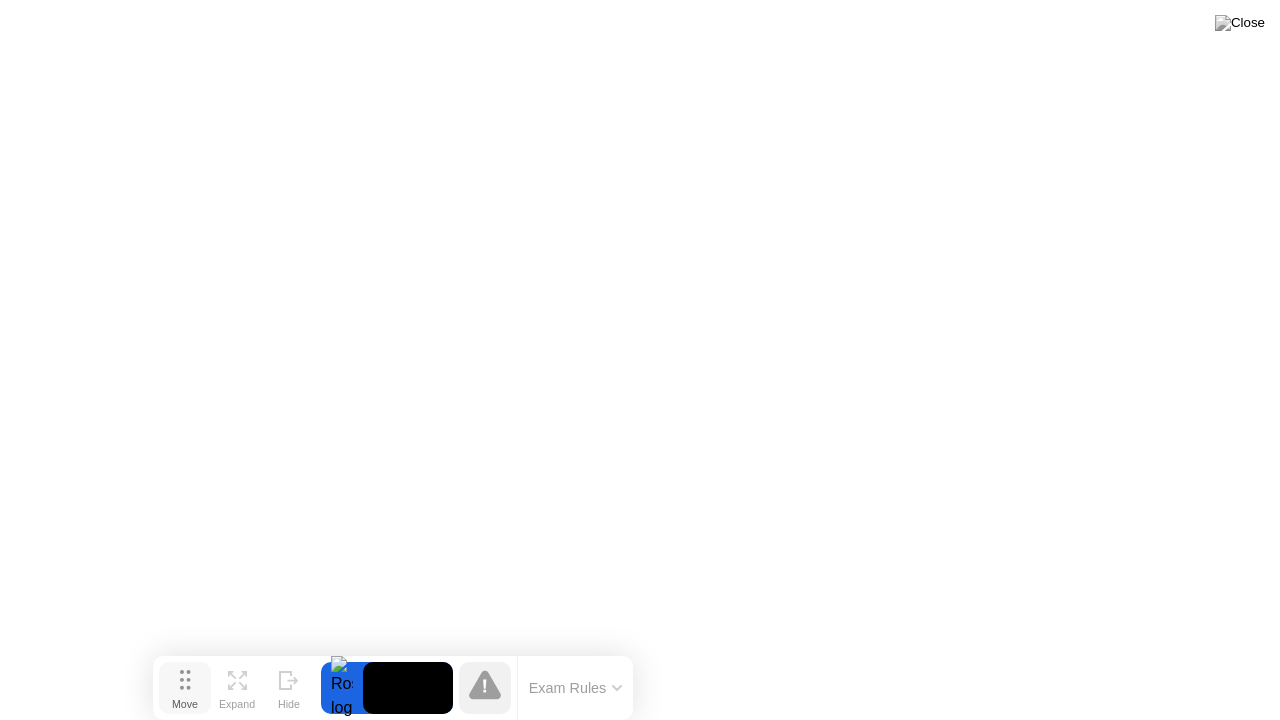 drag, startPoint x: 418, startPoint y: 670, endPoint x: 146, endPoint y: 684, distance: 272.36005 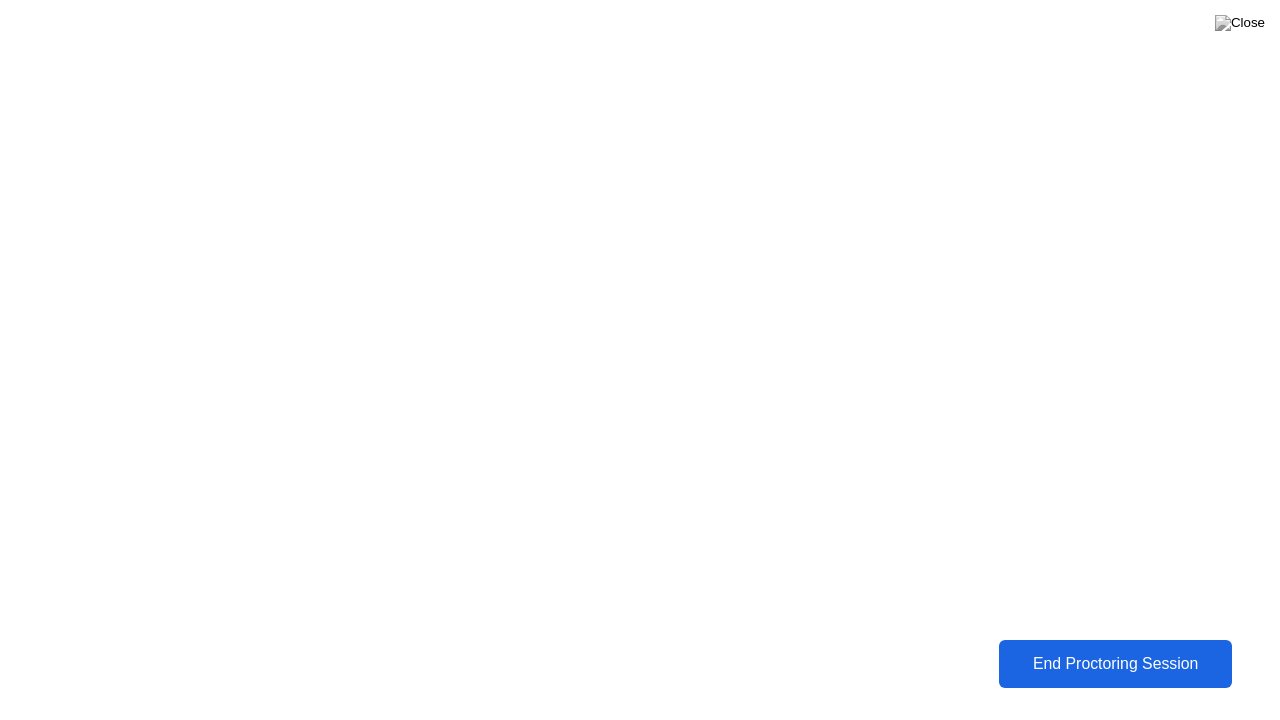 click on "End Proctoring Session" 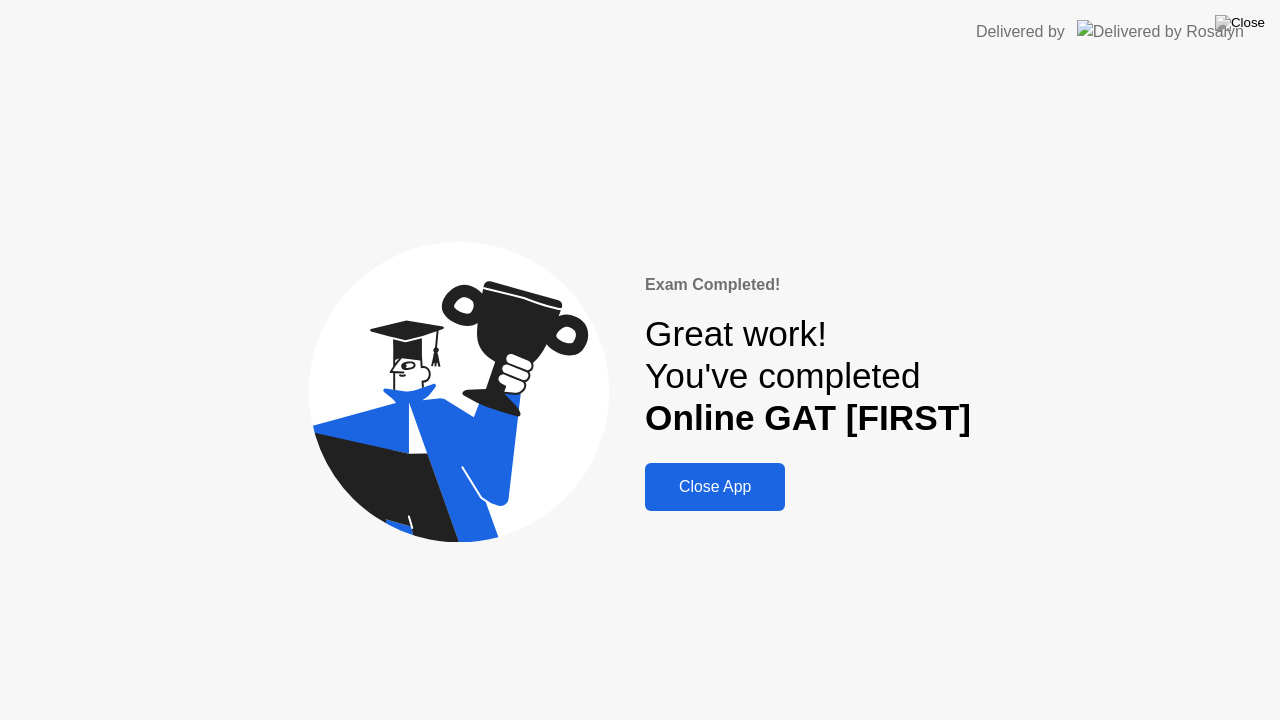 click on "Close App" 